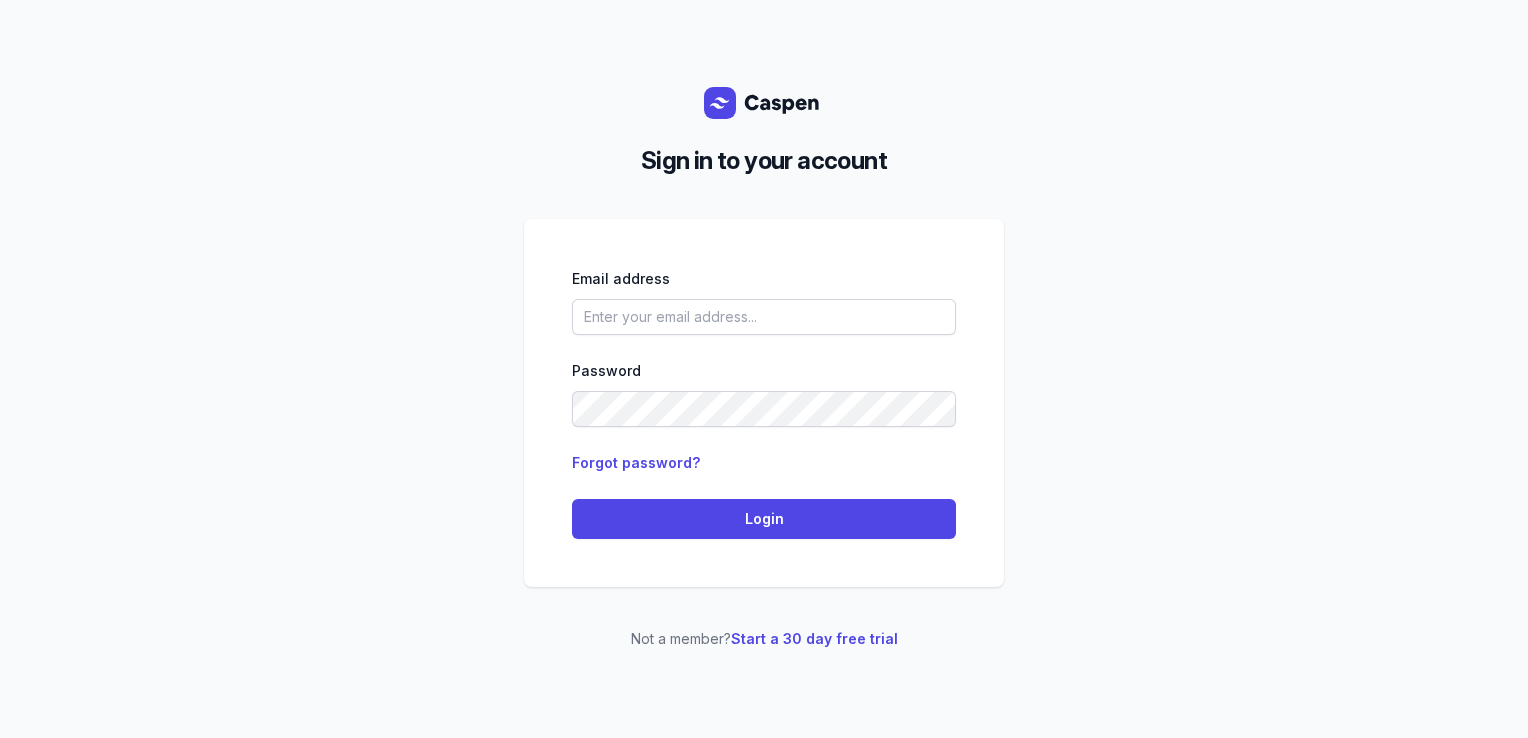 scroll, scrollTop: 0, scrollLeft: 0, axis: both 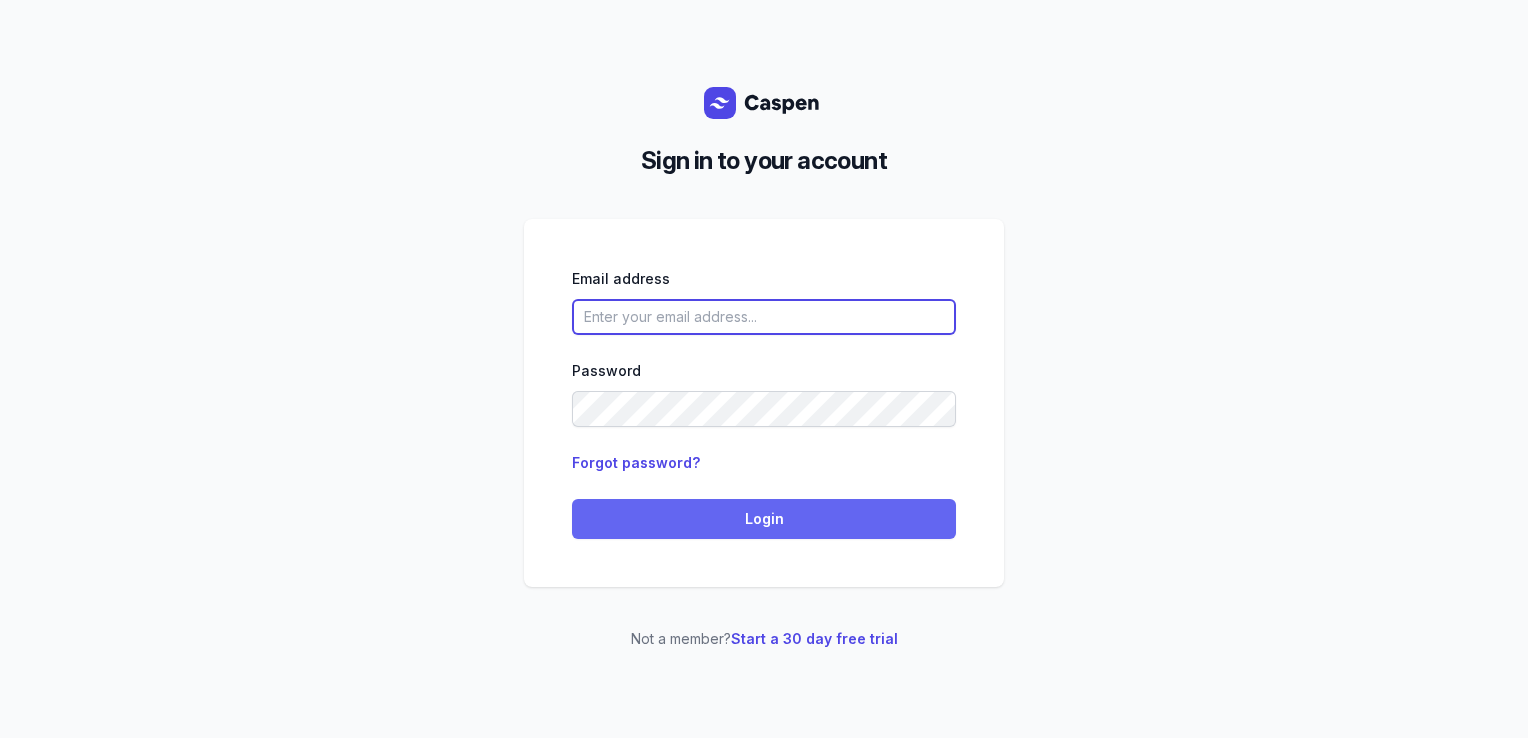 type on "[PERSON_NAME][EMAIL_ADDRESS][DOMAIN_NAME][PERSON_NAME]" 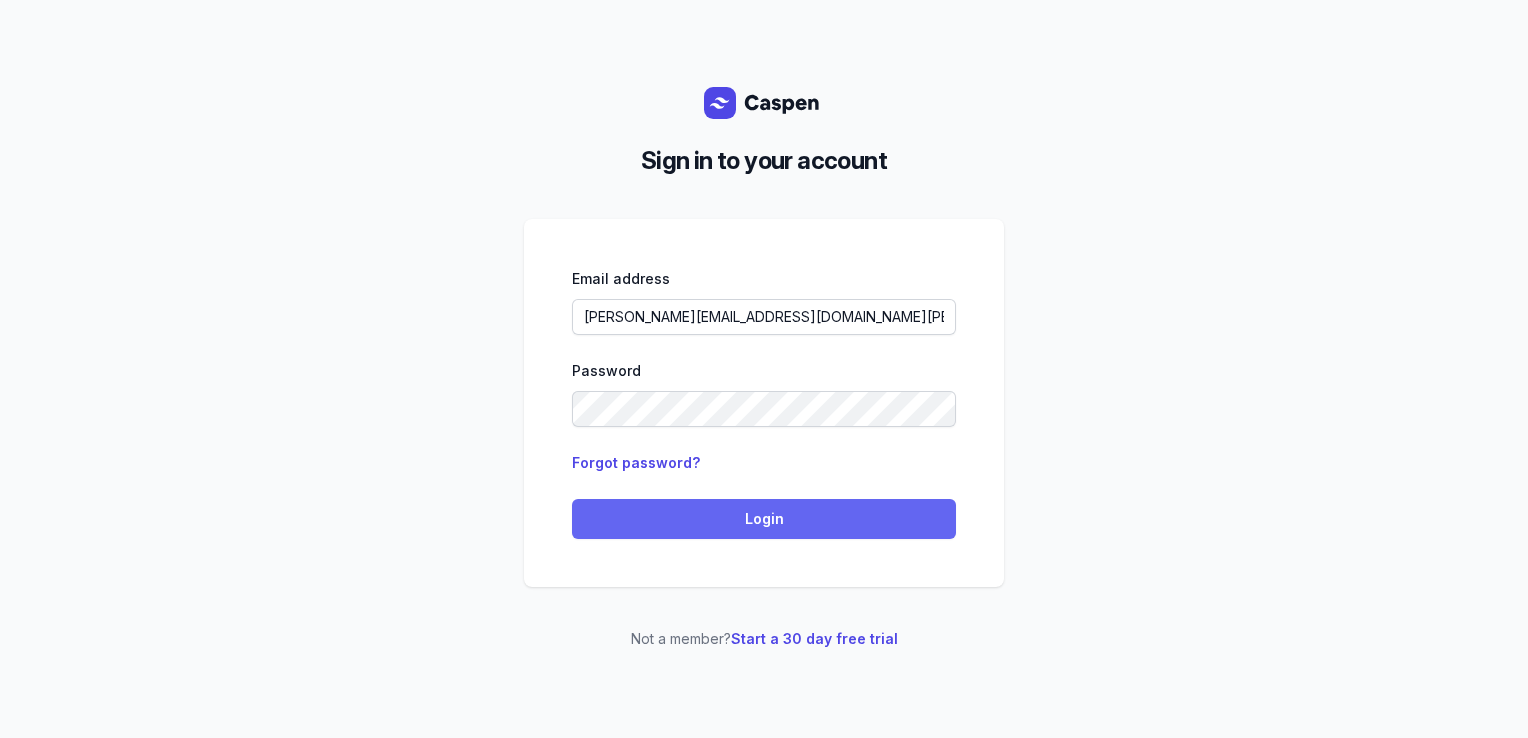 click on "Login" at bounding box center (764, 519) 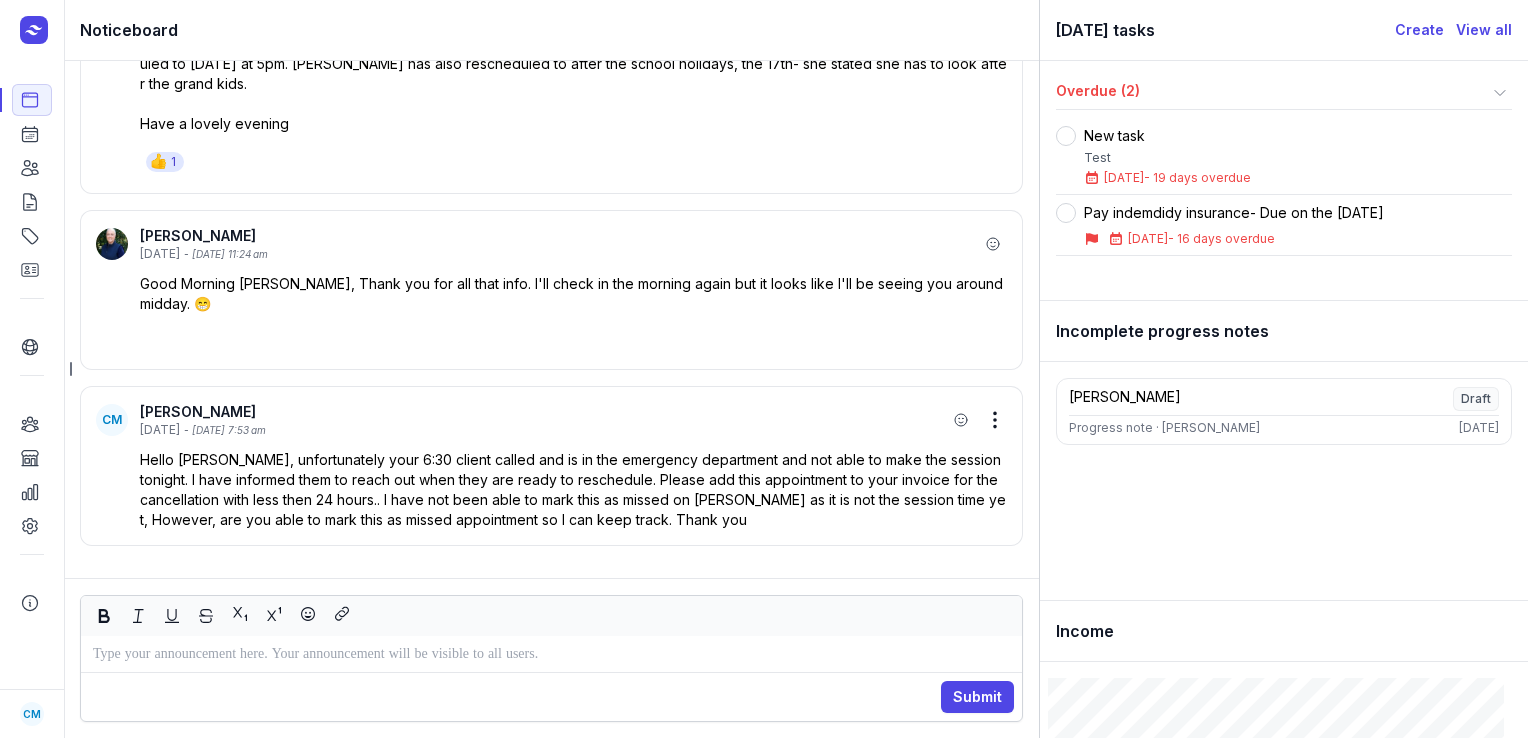 scroll, scrollTop: 0, scrollLeft: 0, axis: both 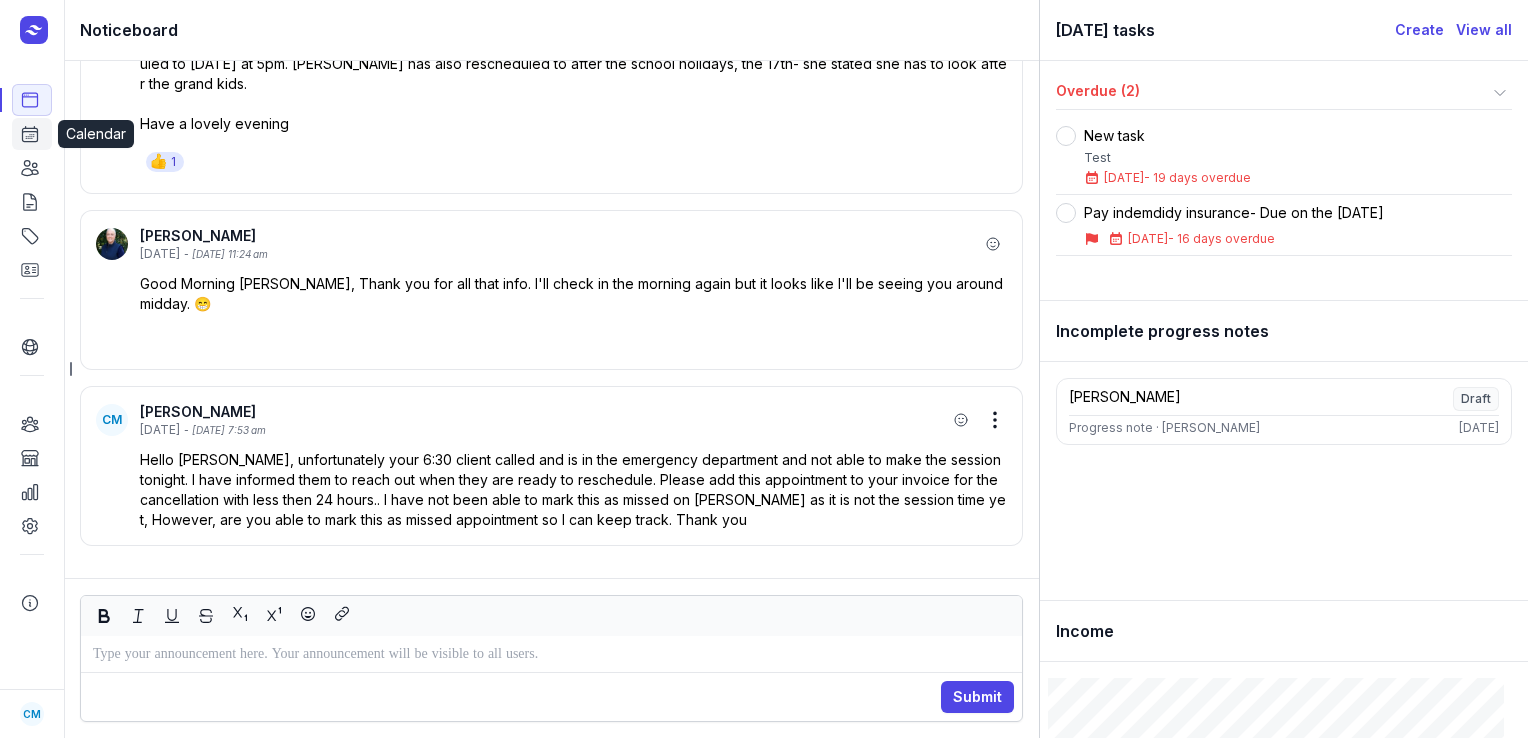 click on "Calendar" 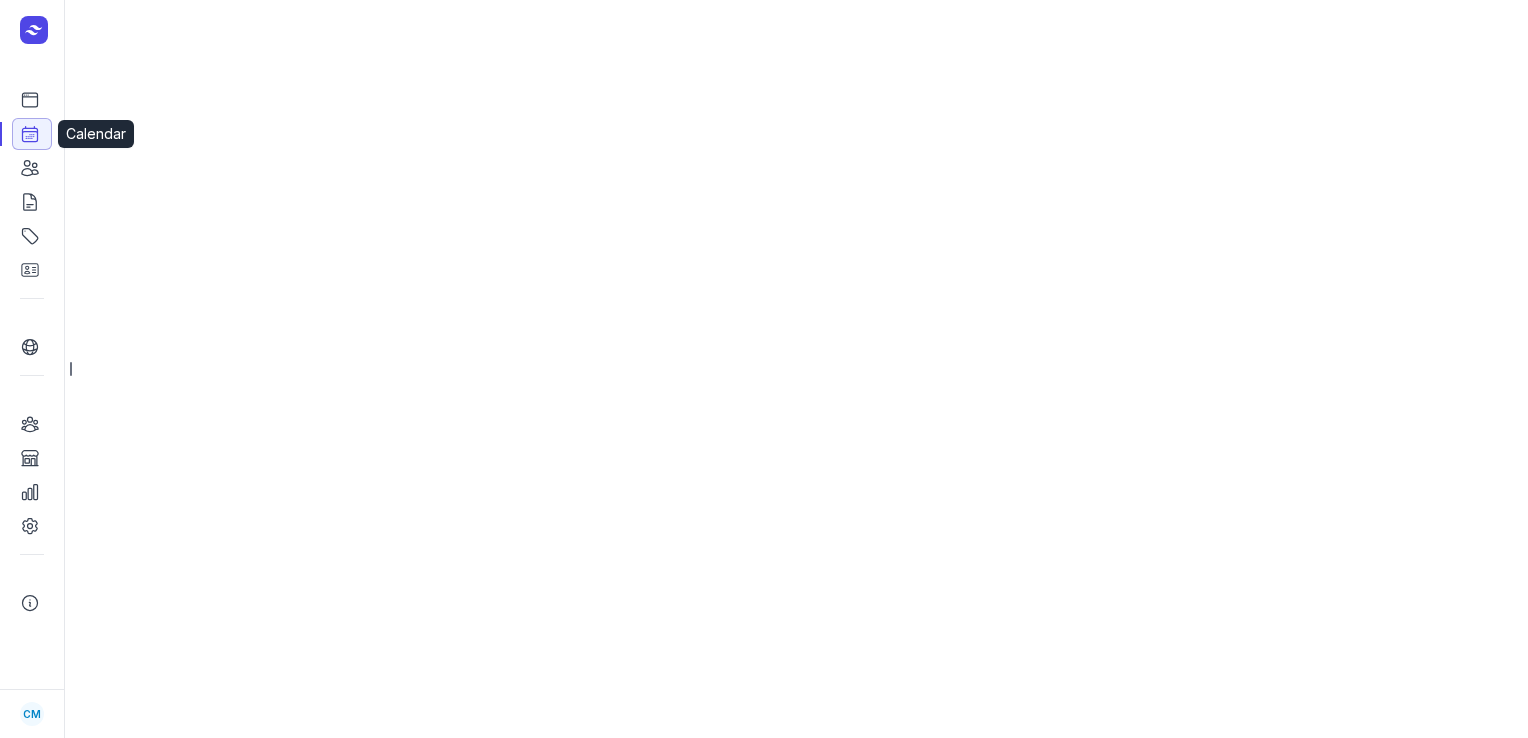select on "week" 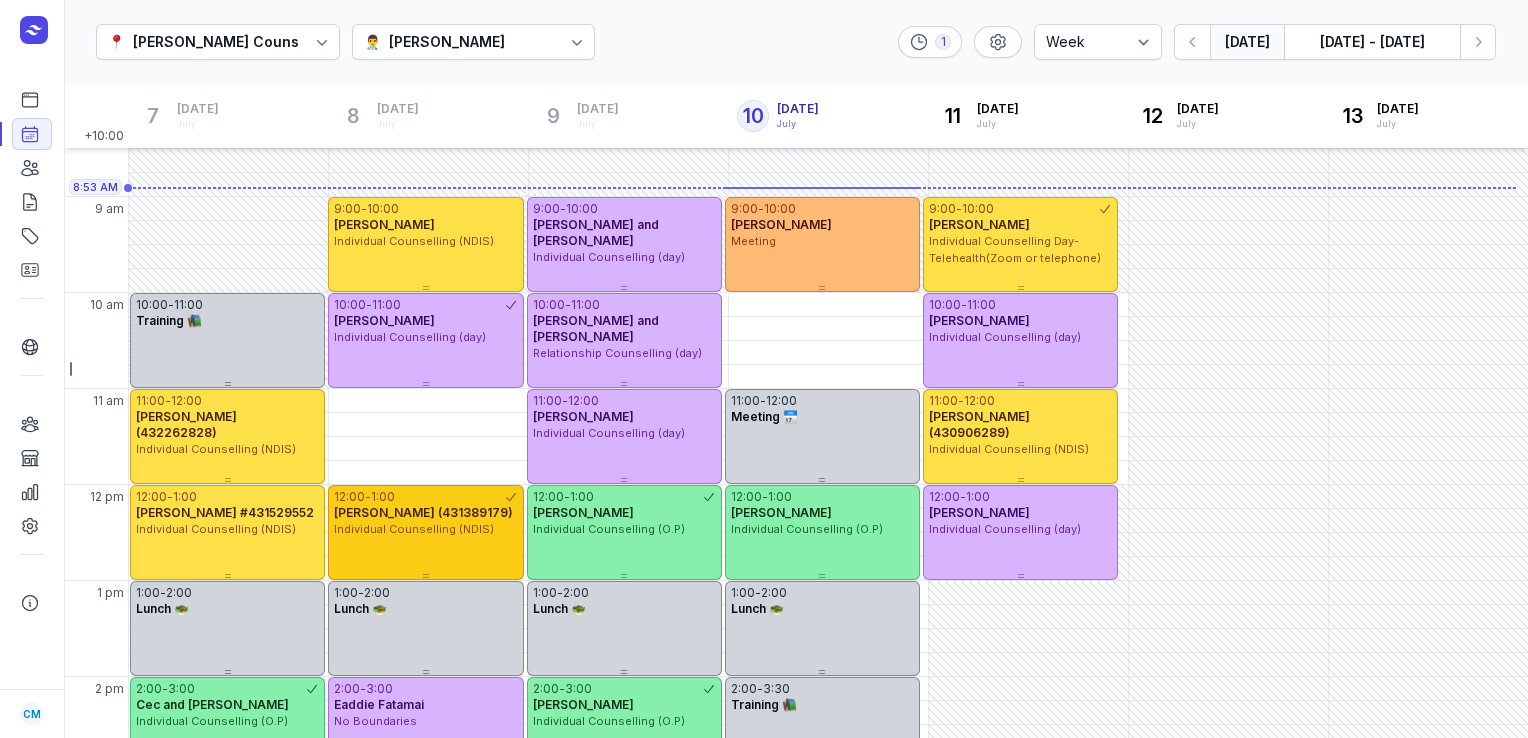 scroll, scrollTop: 46, scrollLeft: 0, axis: vertical 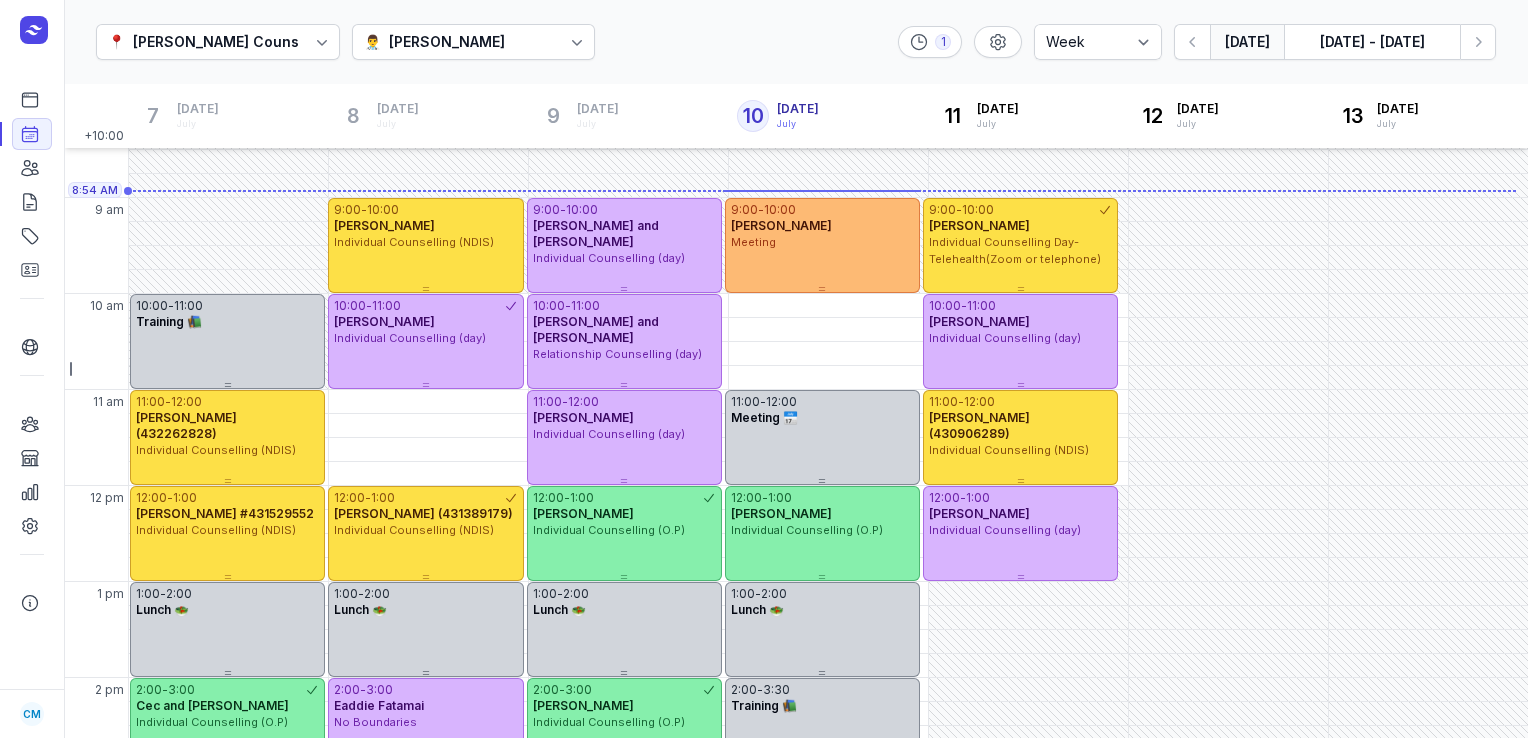 click on "[PERSON_NAME]" at bounding box center [447, 42] 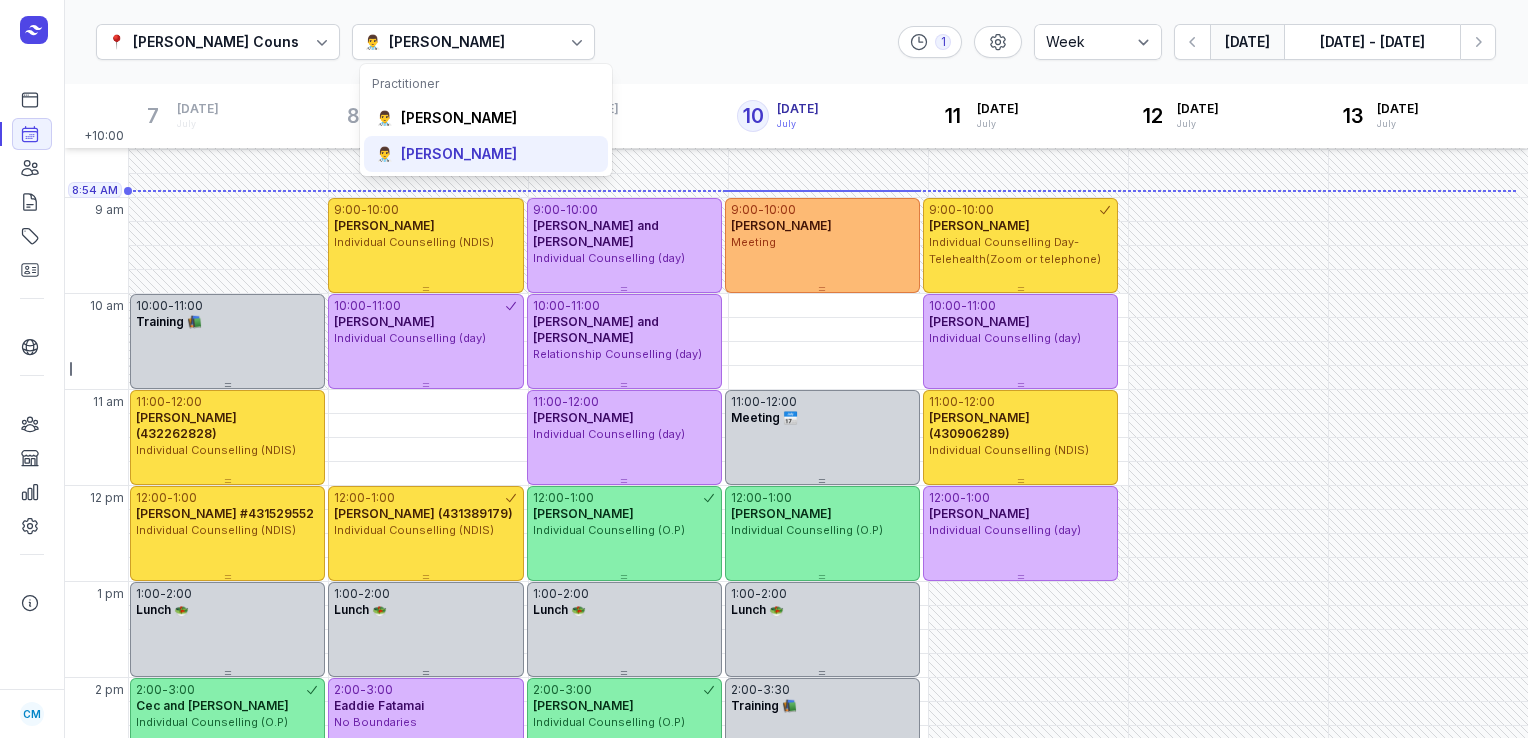 click on "[PERSON_NAME]" at bounding box center [459, 154] 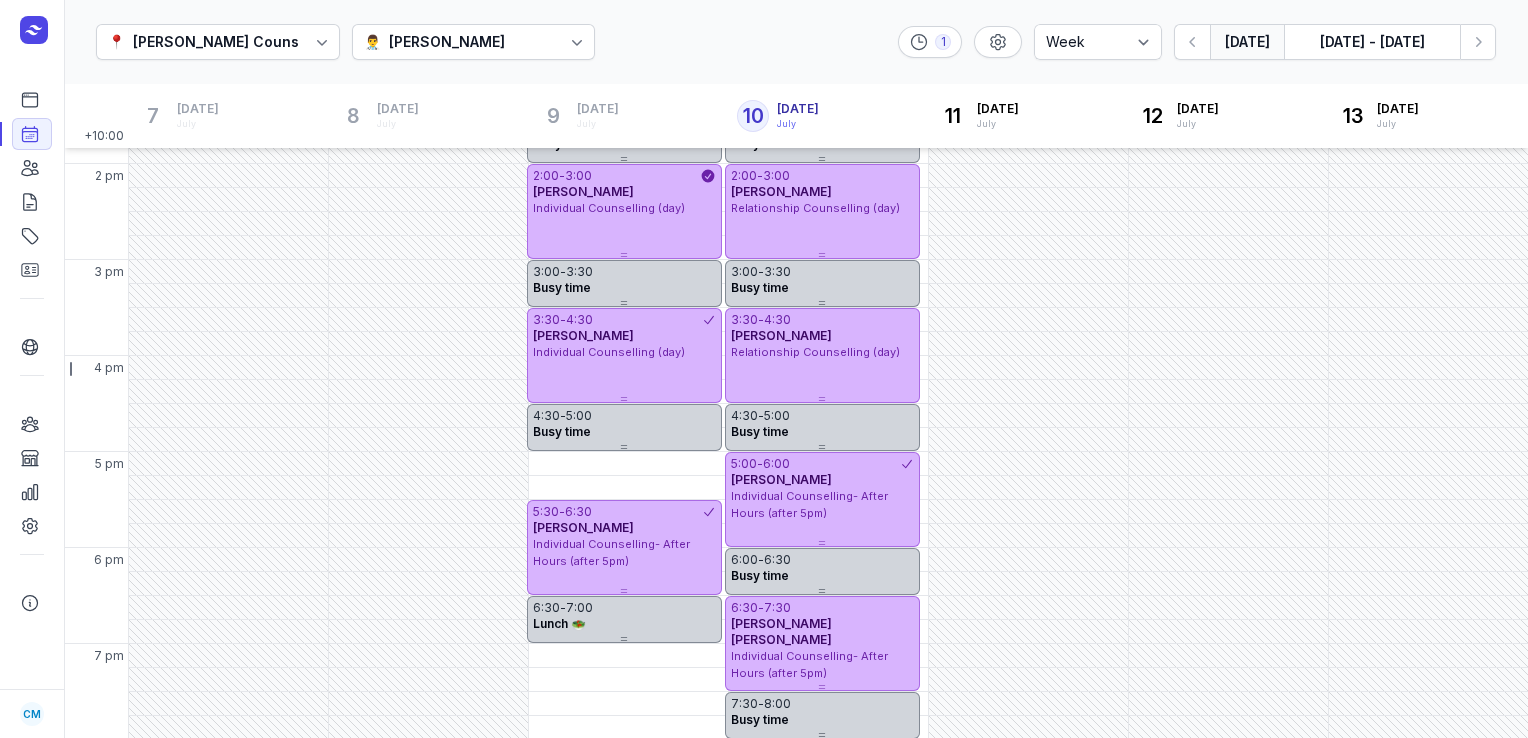 scroll, scrollTop: 560, scrollLeft: 0, axis: vertical 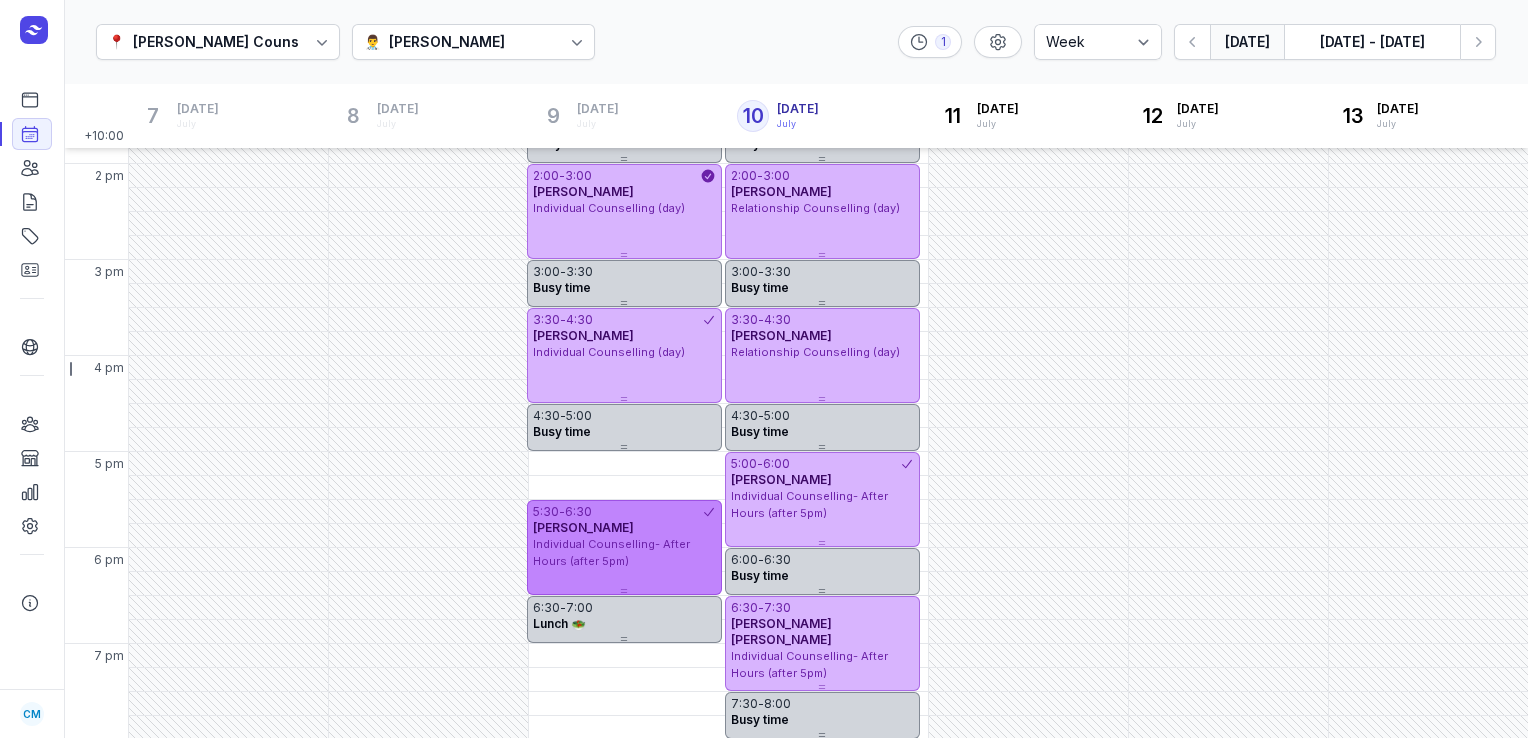 click on "[PERSON_NAME]" at bounding box center (583, 527) 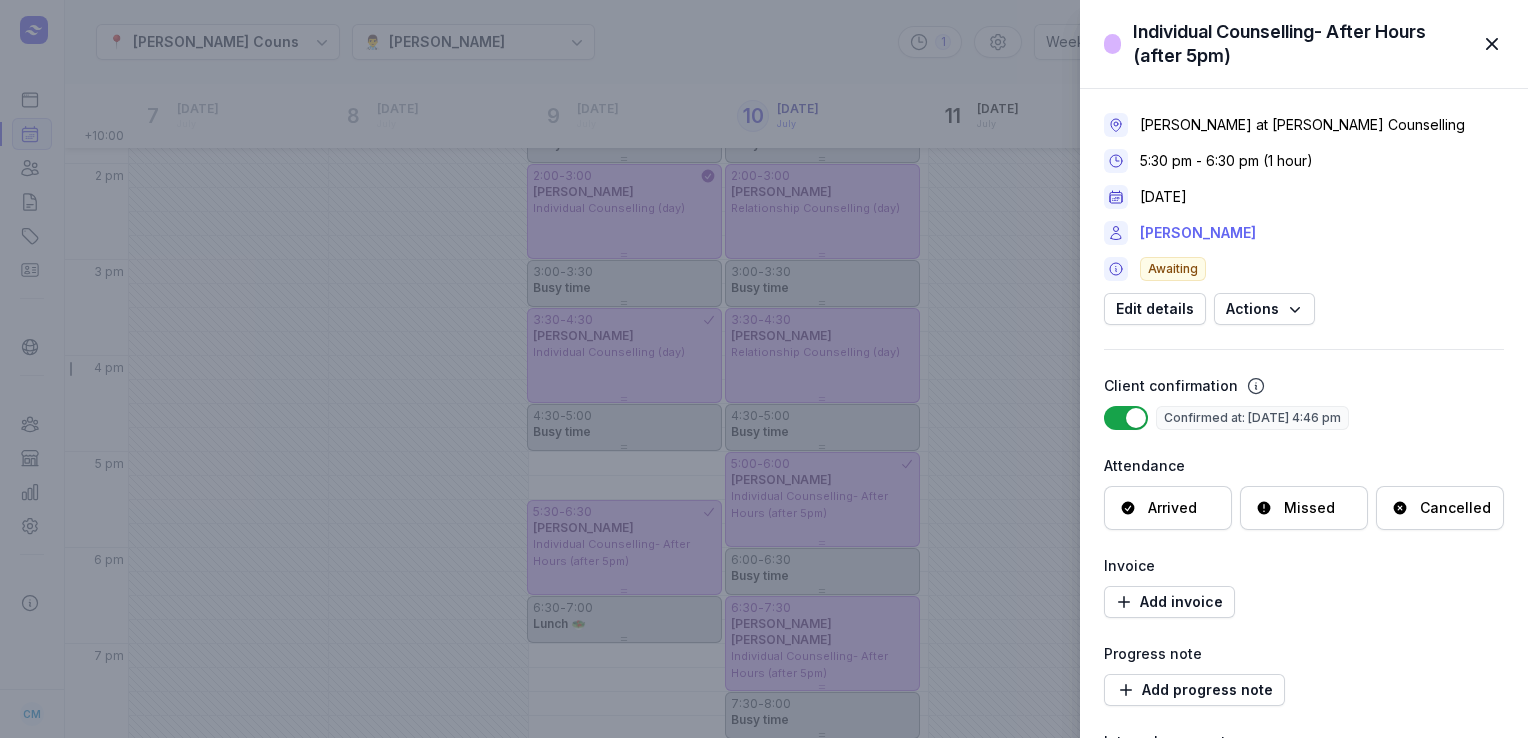click on "[PERSON_NAME]" at bounding box center (1198, 233) 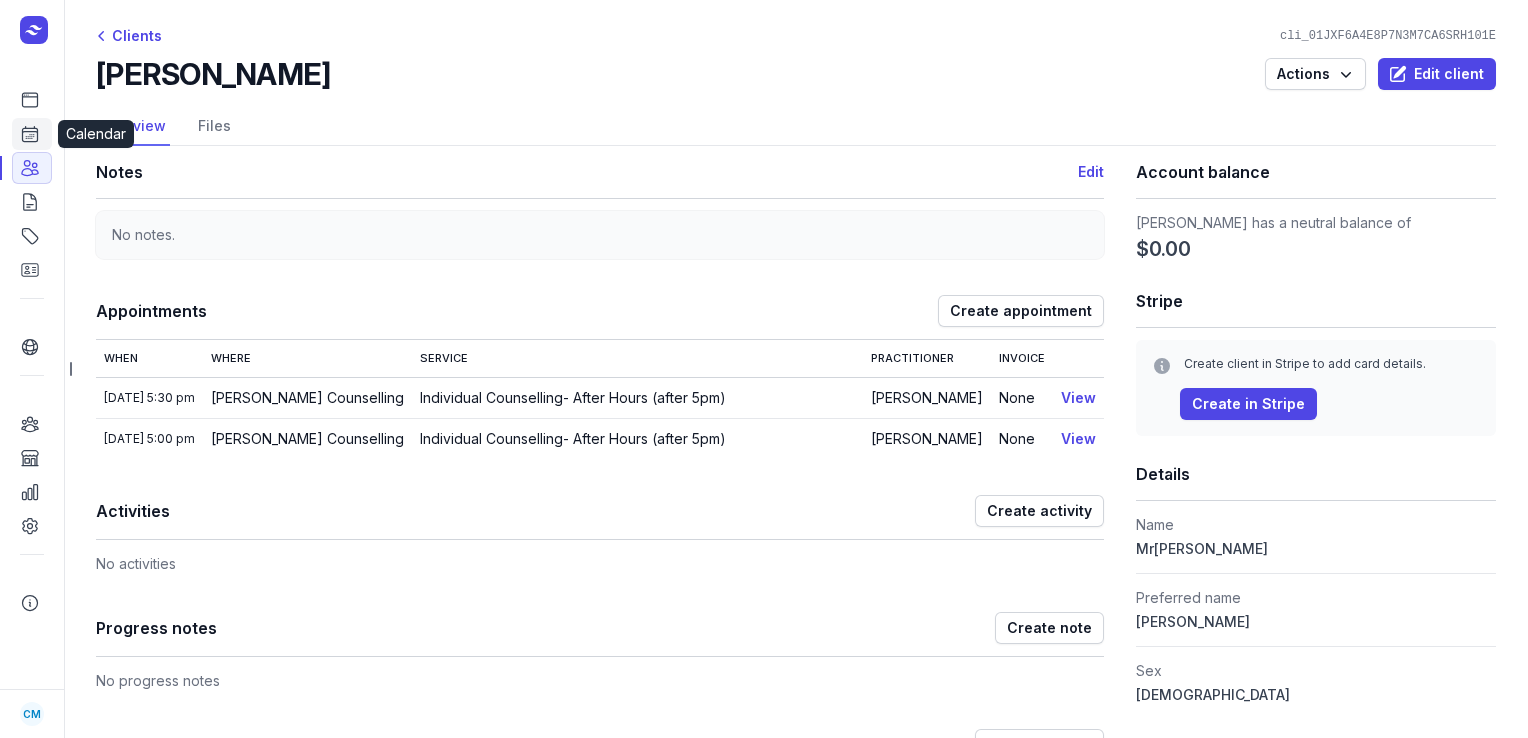 click on "Calendar" 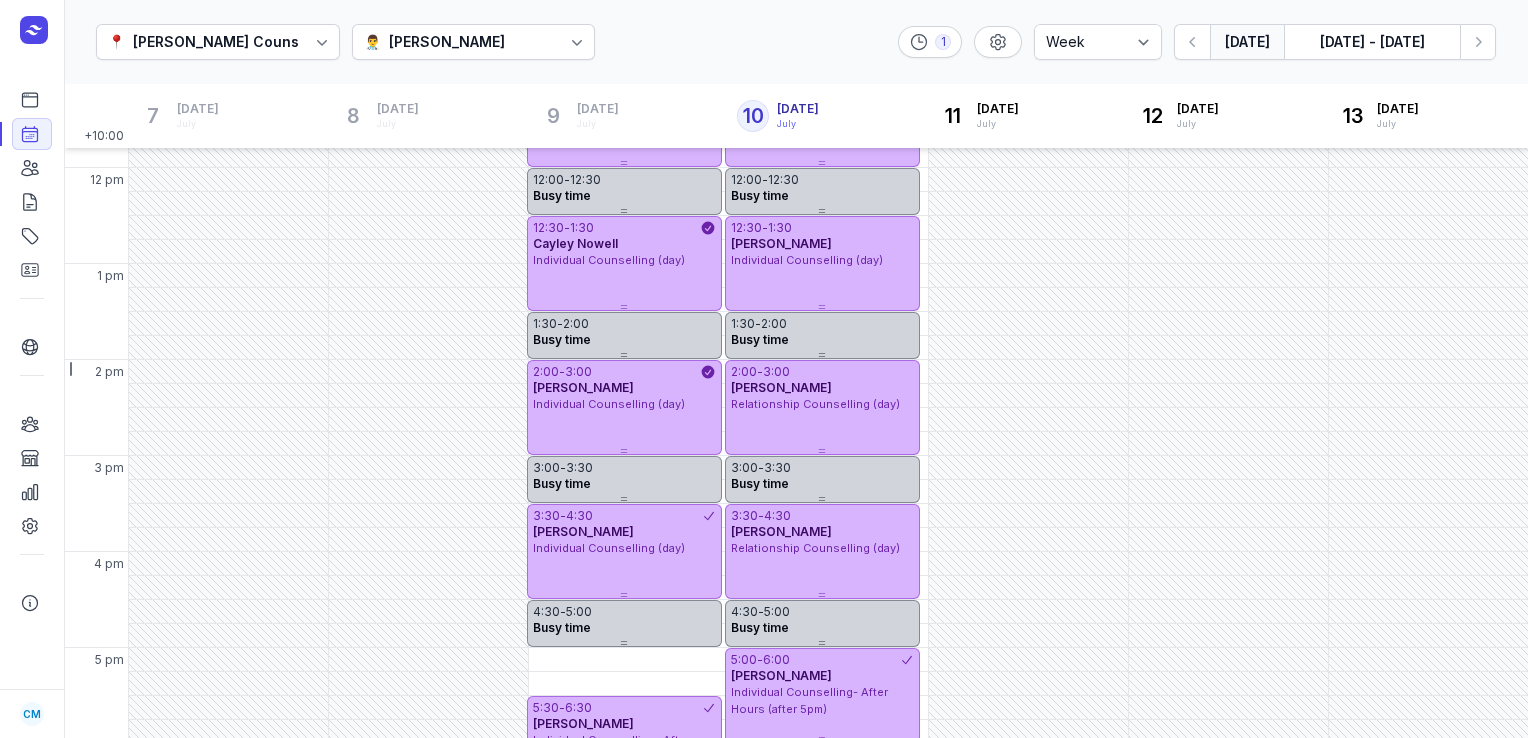 scroll, scrollTop: 364, scrollLeft: 0, axis: vertical 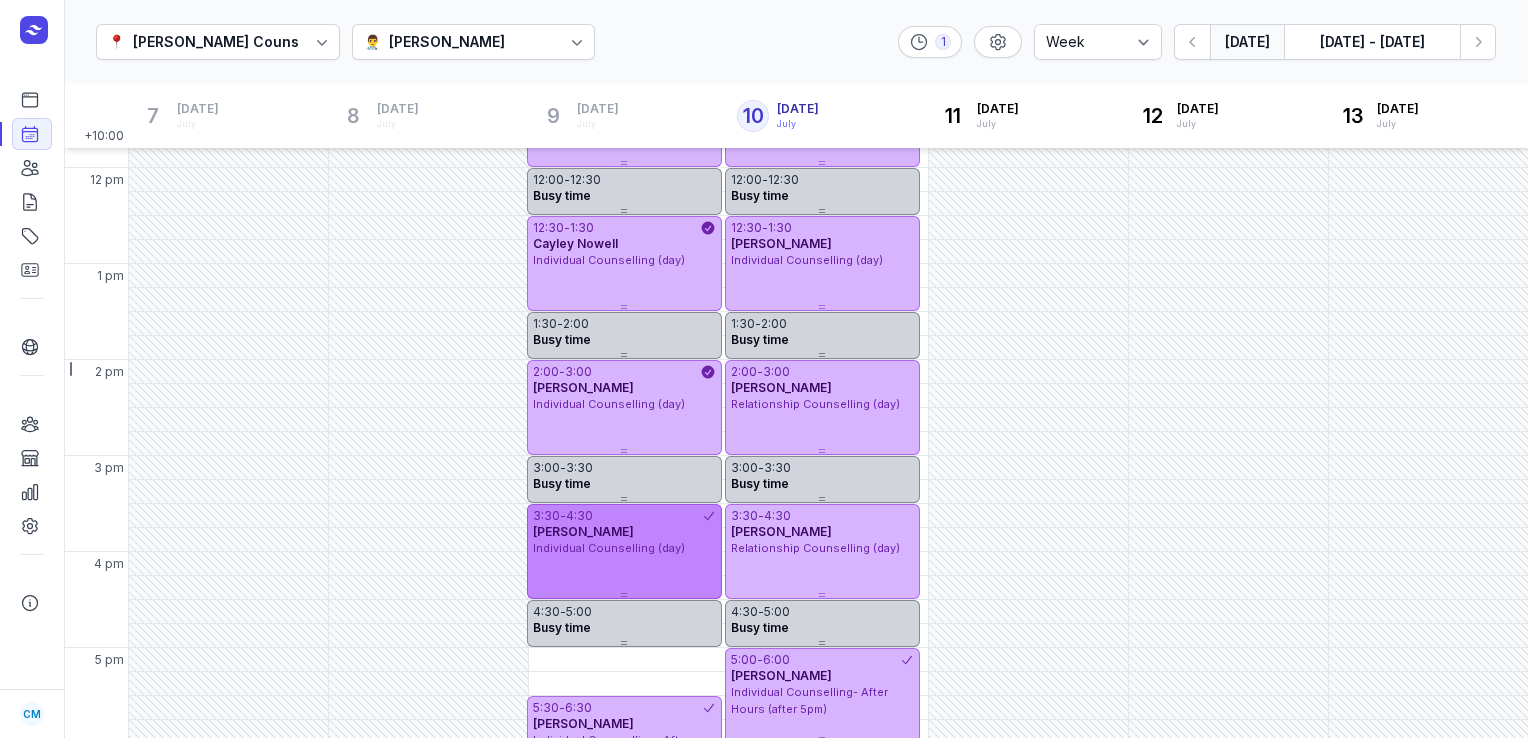 click on "Individual Counselling (day)" at bounding box center [609, 548] 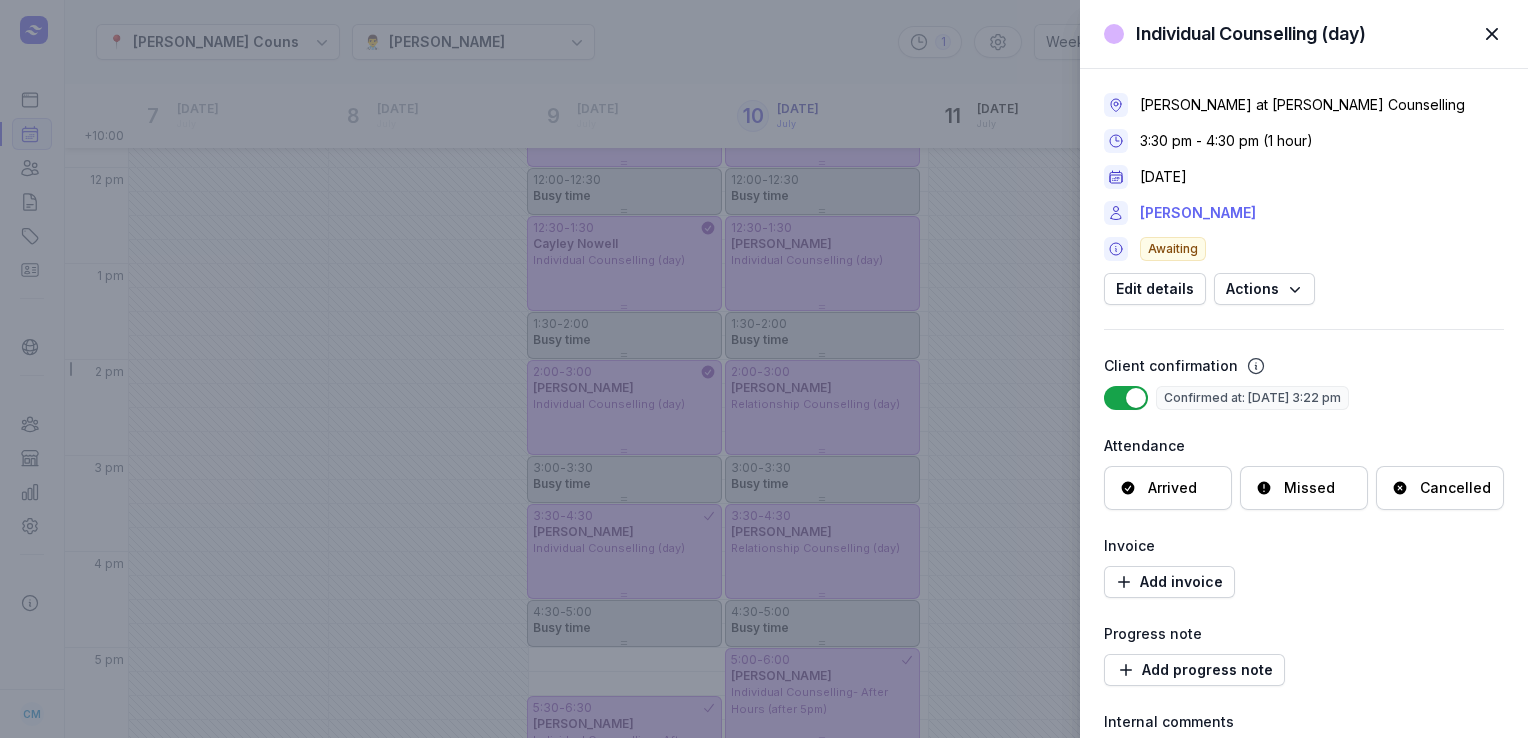 click on "[PERSON_NAME]" at bounding box center [1198, 213] 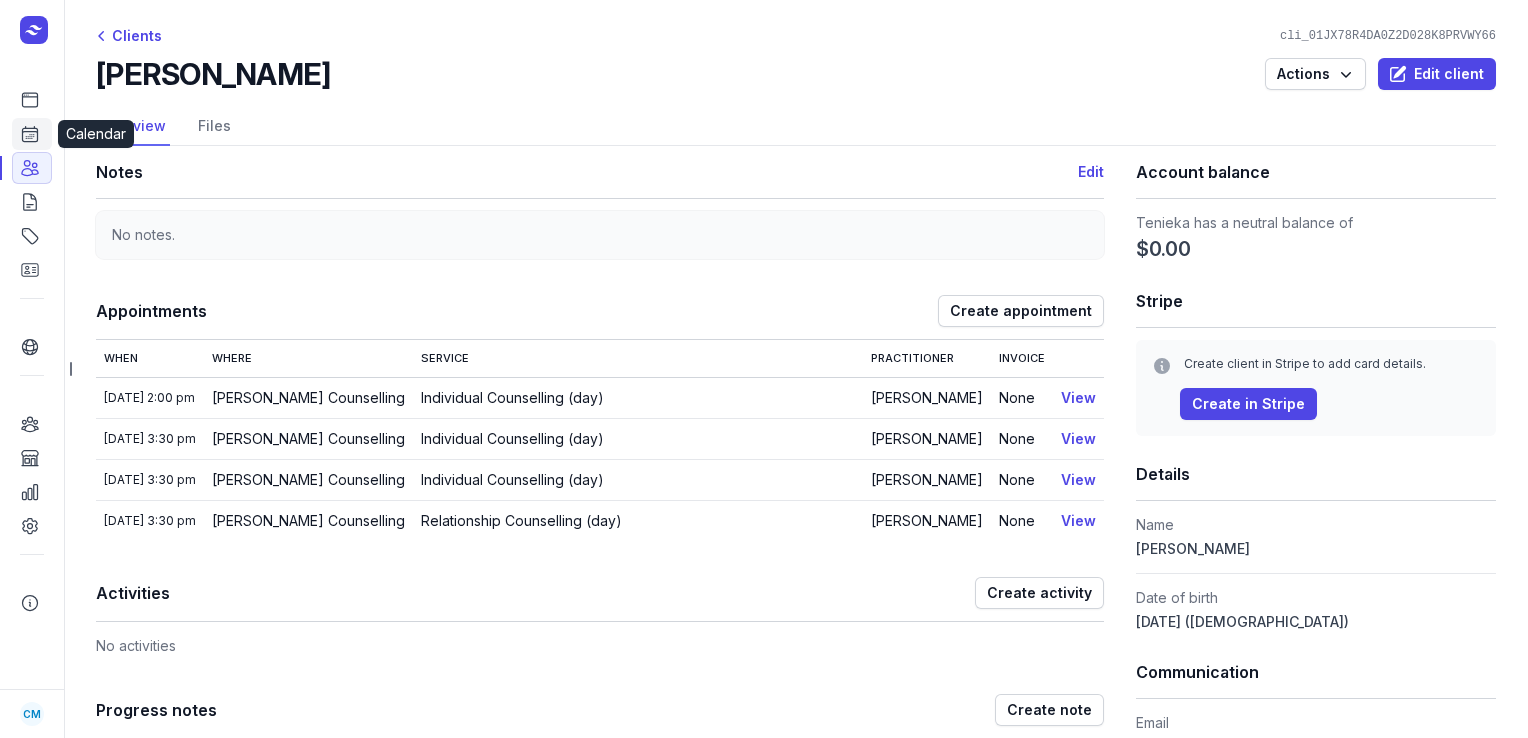 click 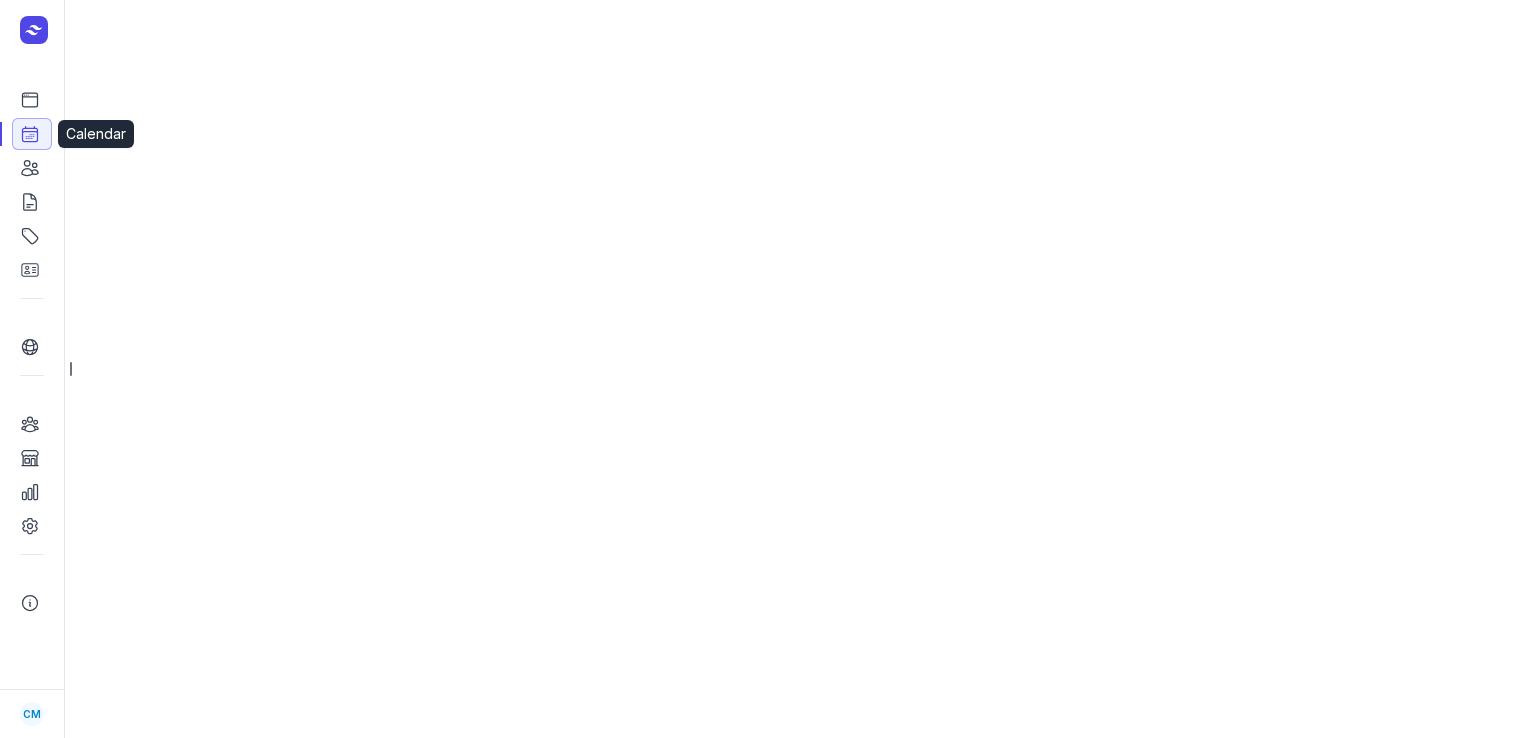 select on "week" 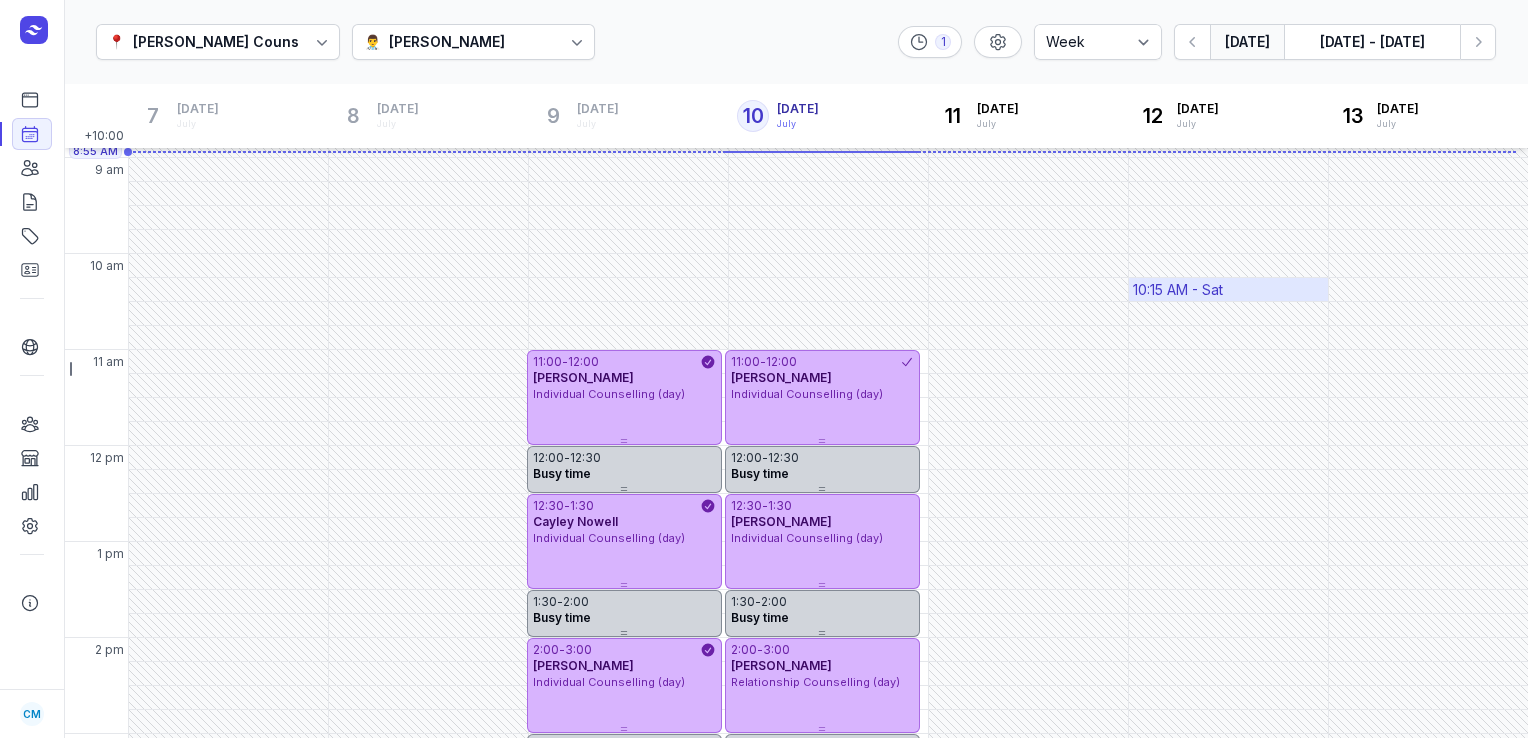 scroll, scrollTop: 124, scrollLeft: 0, axis: vertical 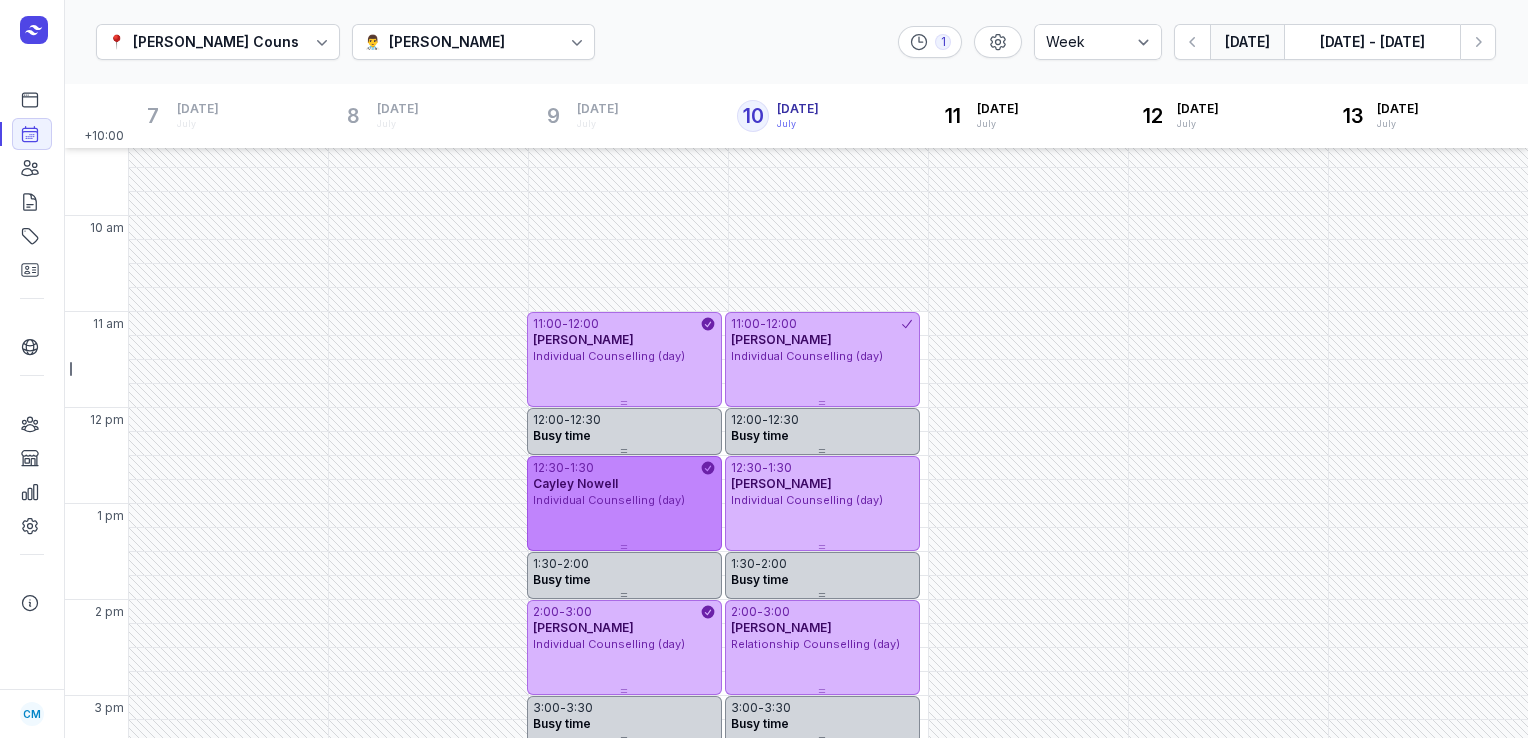 click on "Individual Counselling (day)" at bounding box center (624, 500) 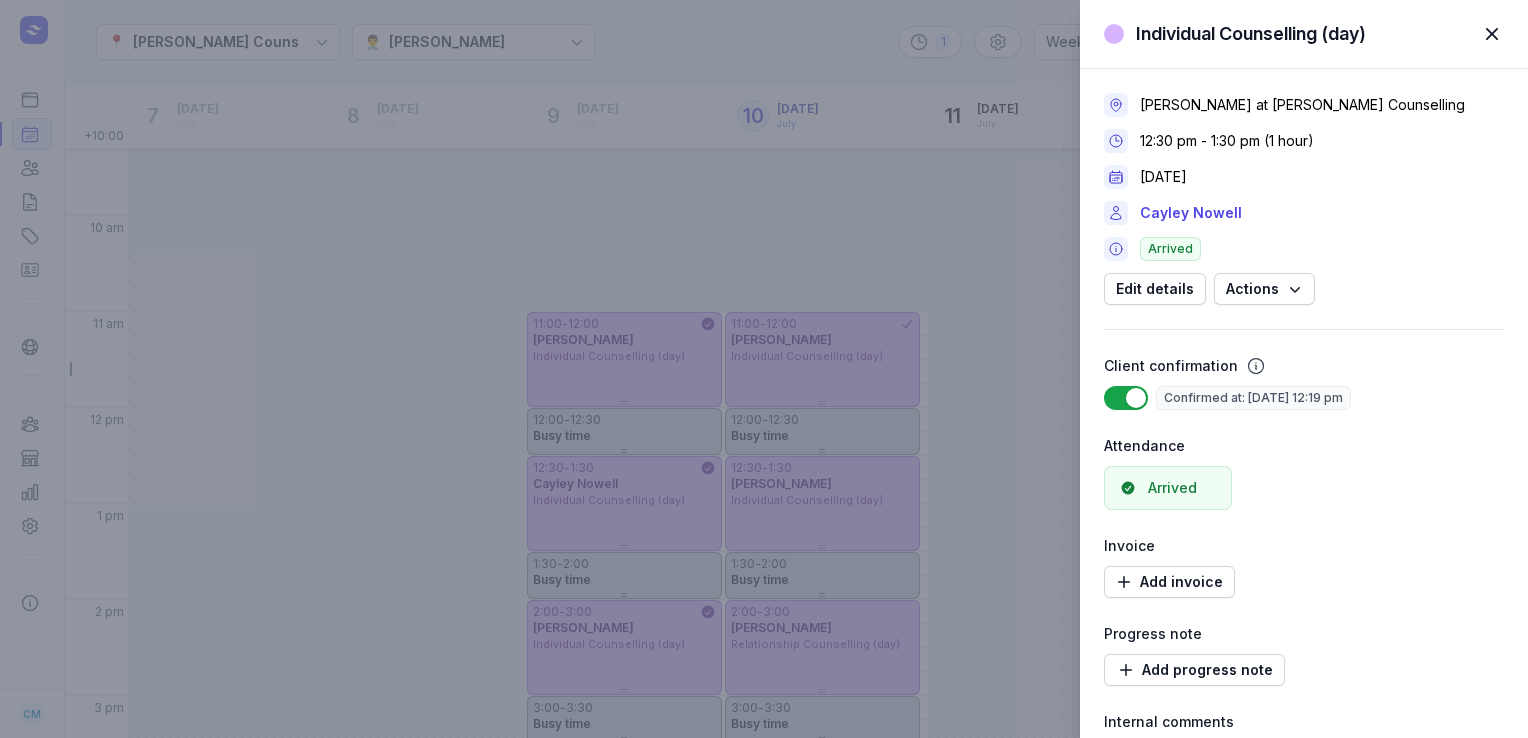 click at bounding box center [1492, 34] 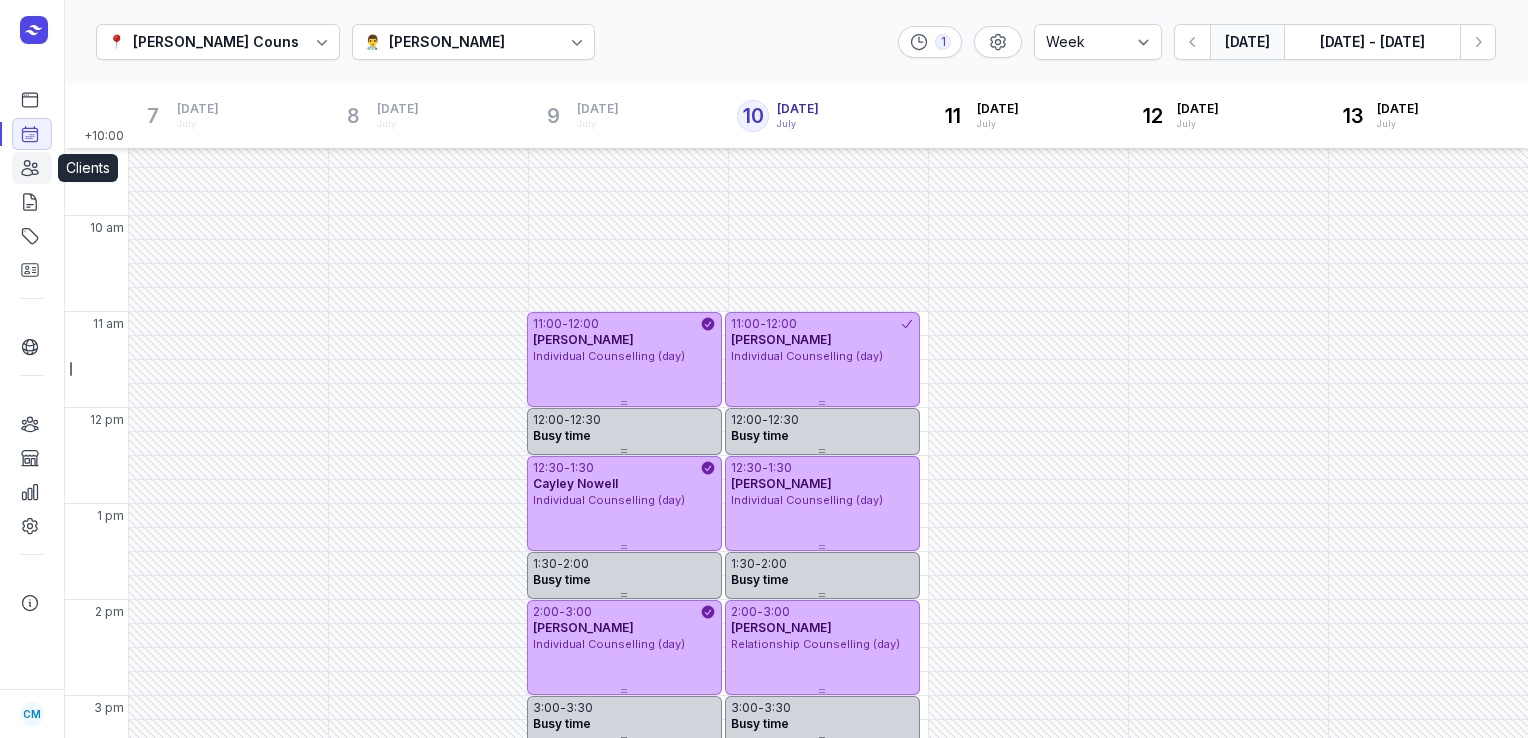 click 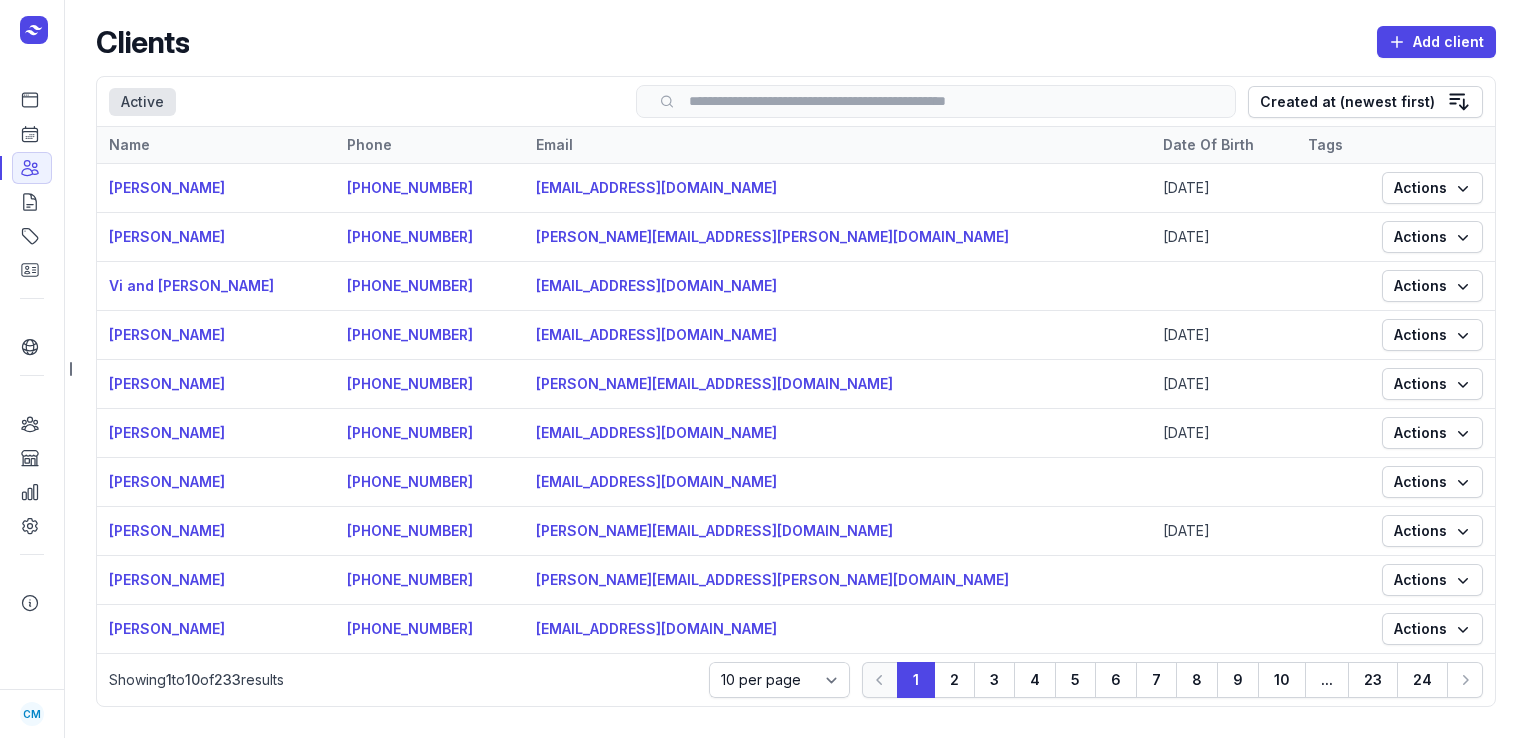 click on "Search" at bounding box center (936, 101) 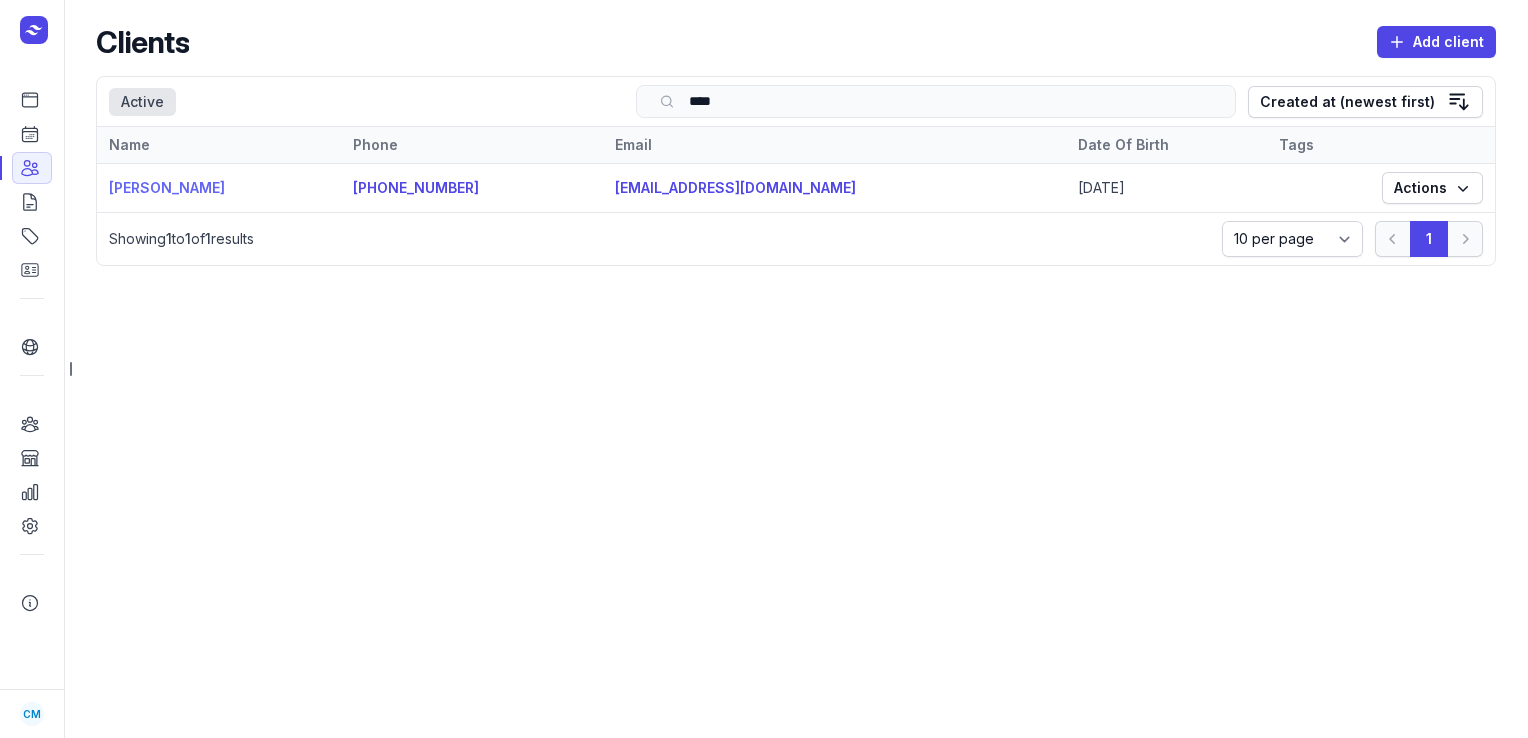 type on "****" 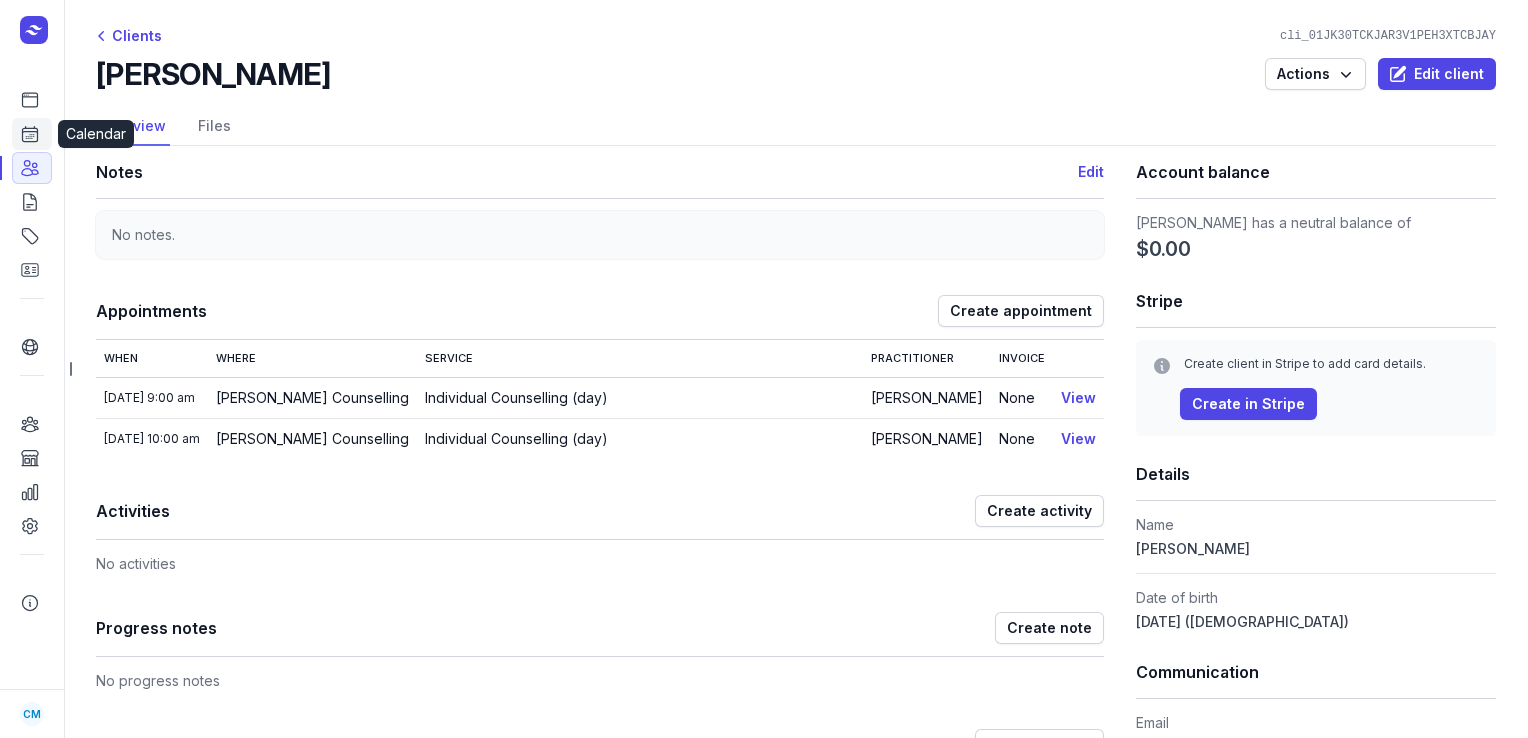 click 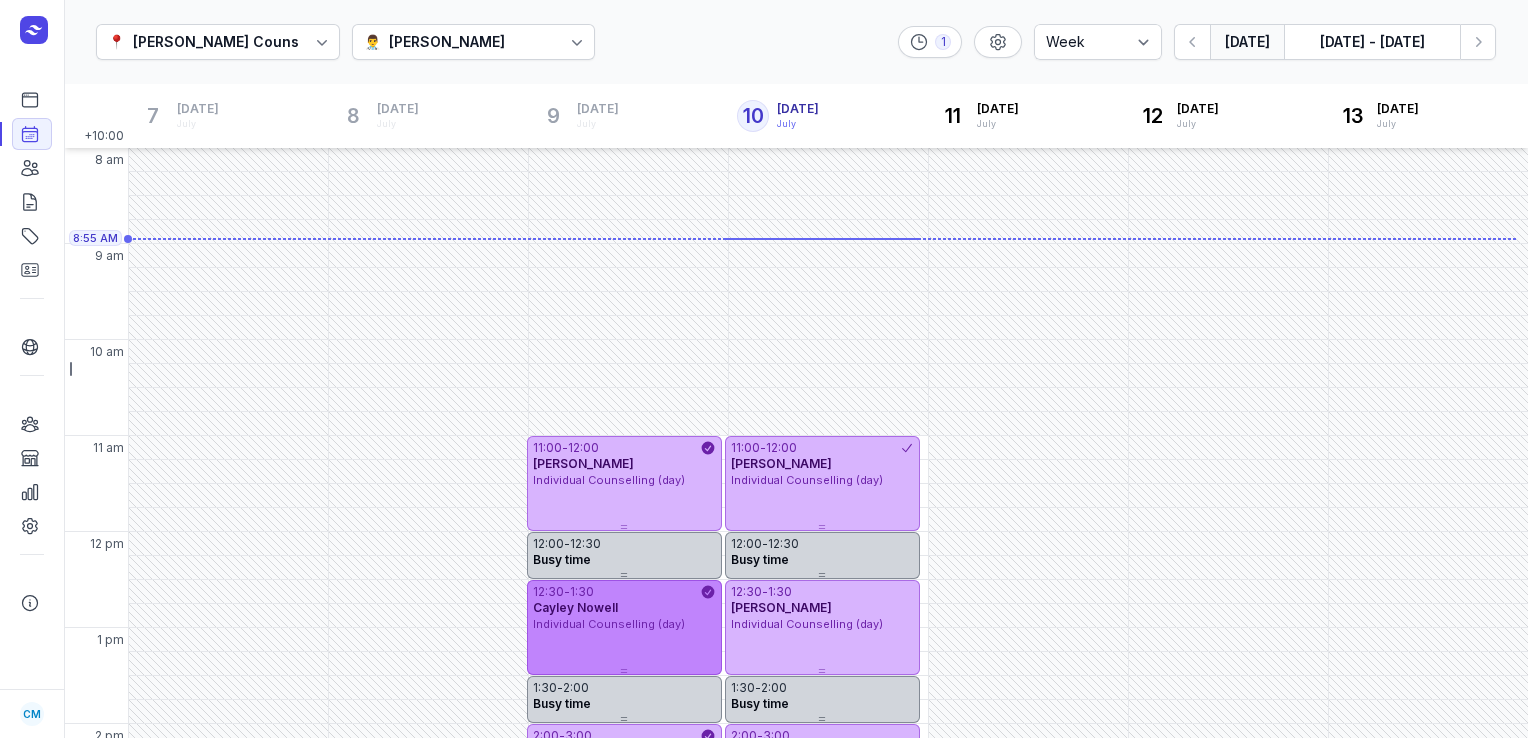 click on "Cayley Nowell" at bounding box center (575, 607) 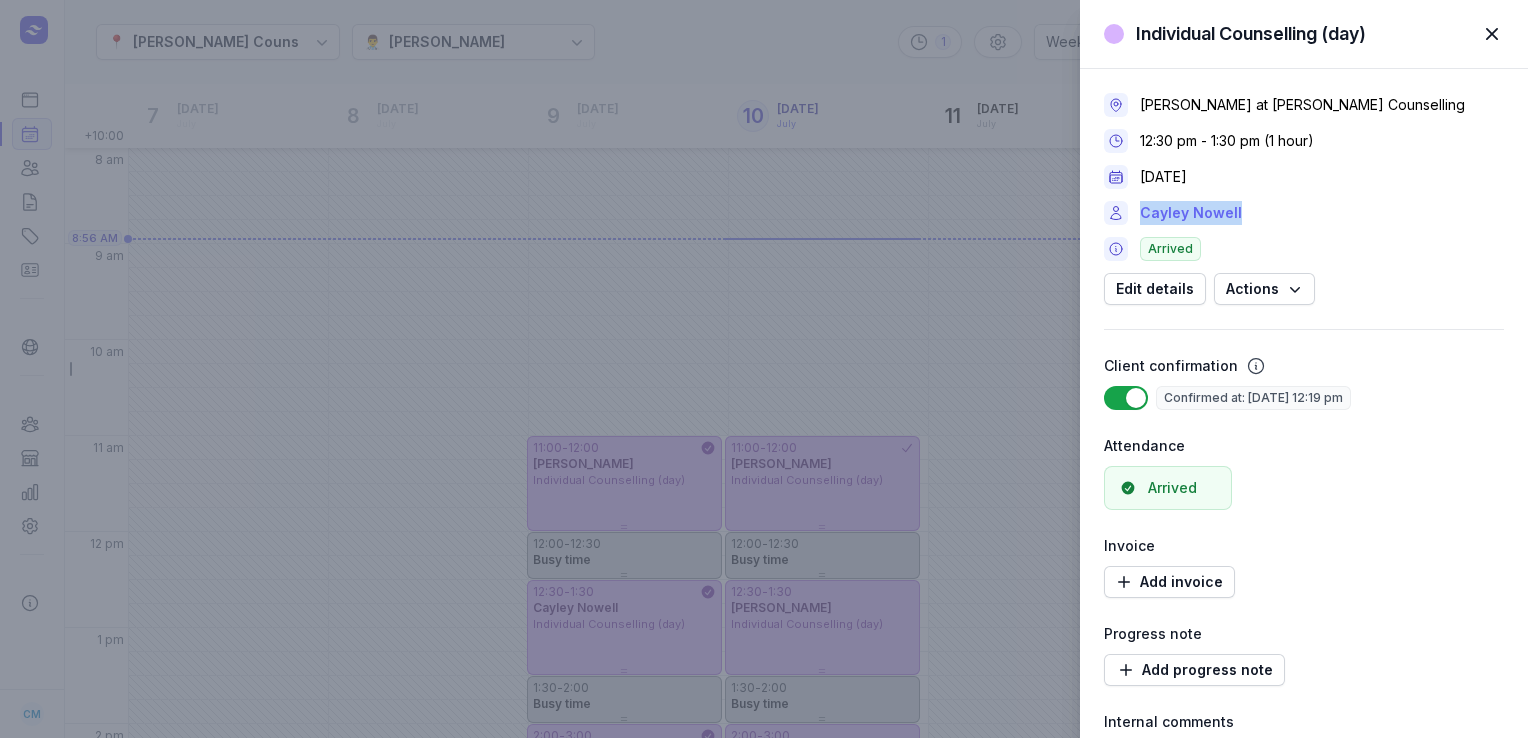 drag, startPoint x: 1248, startPoint y: 206, endPoint x: 1141, endPoint y: 219, distance: 107.78683 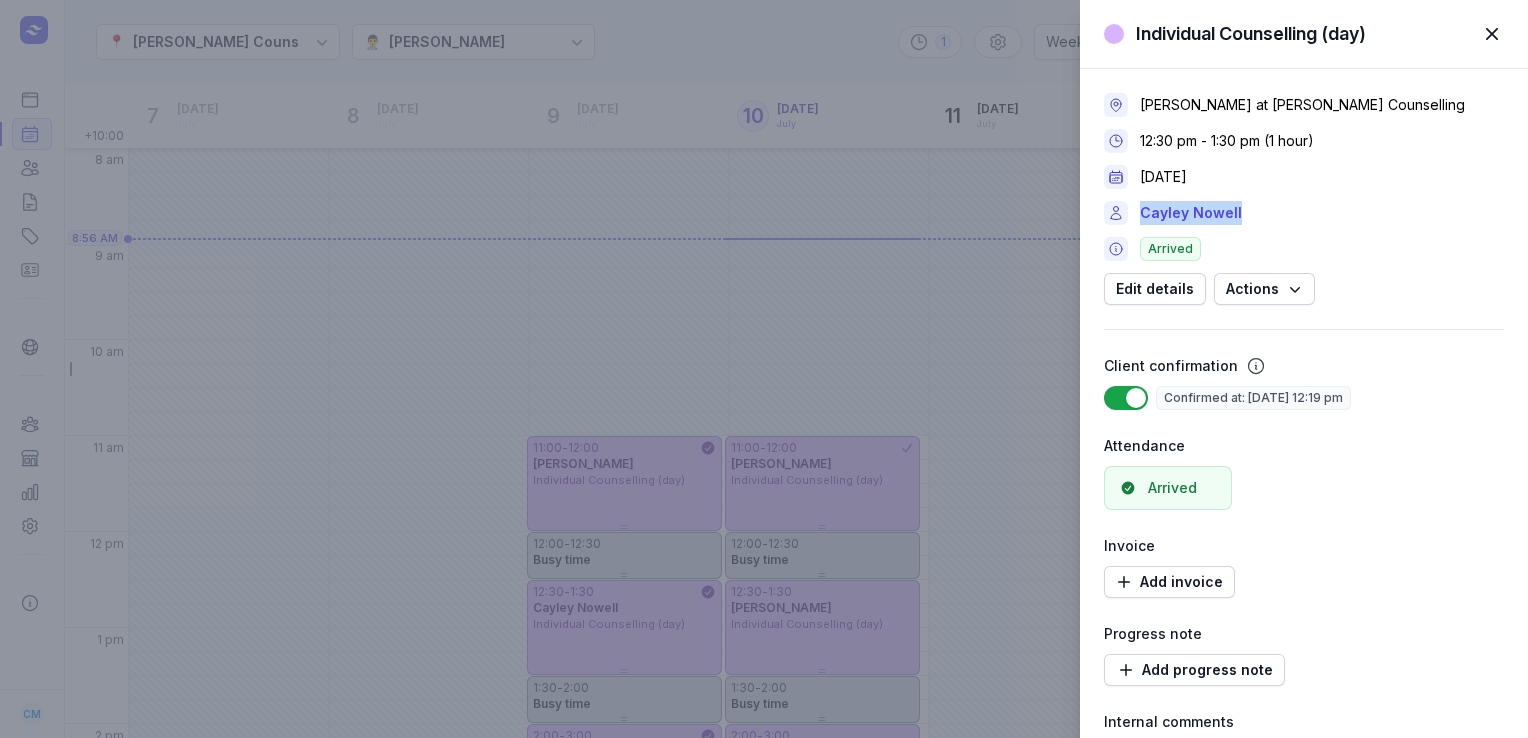 click on "Cayley Nowell" at bounding box center (1304, 213) 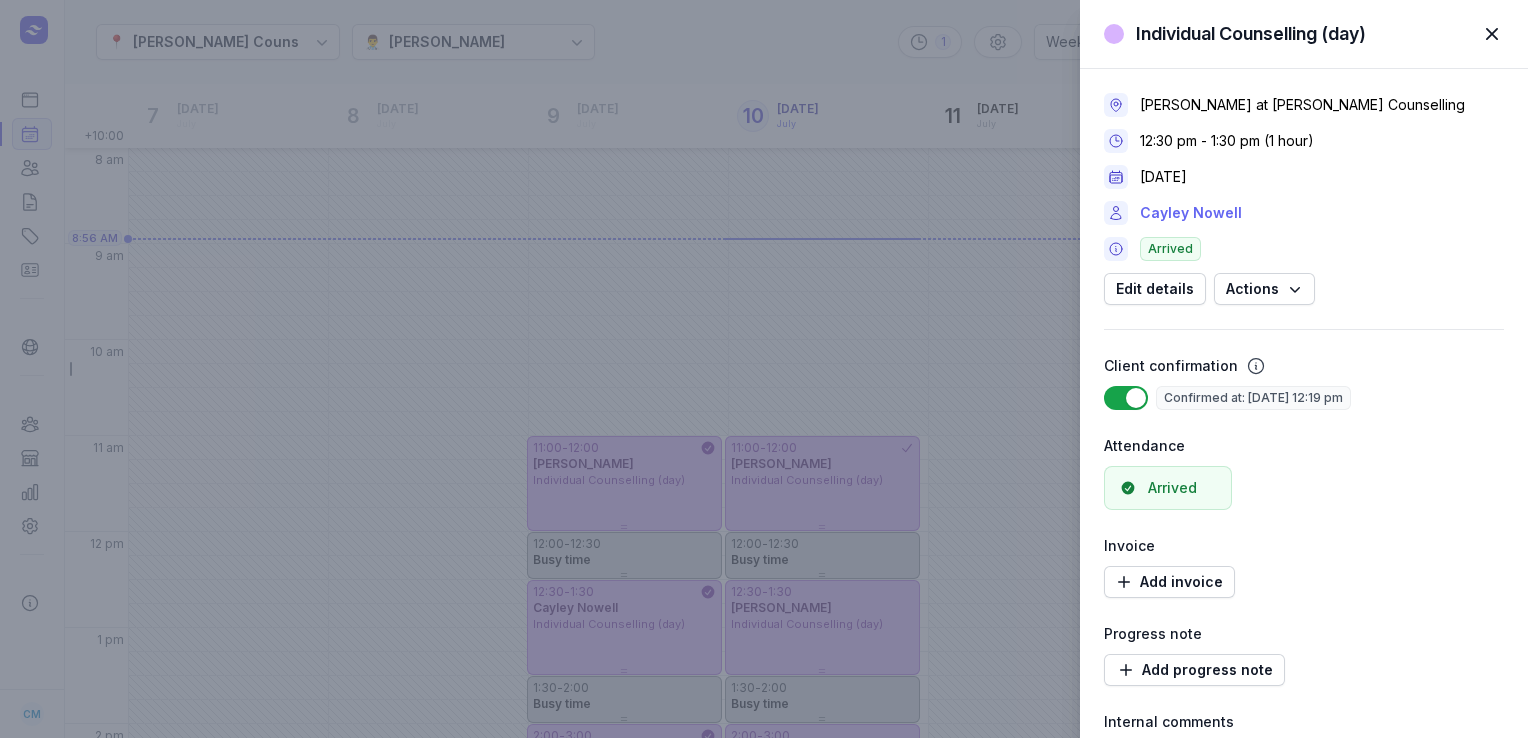 click on "Cayley Nowell" at bounding box center (1191, 213) 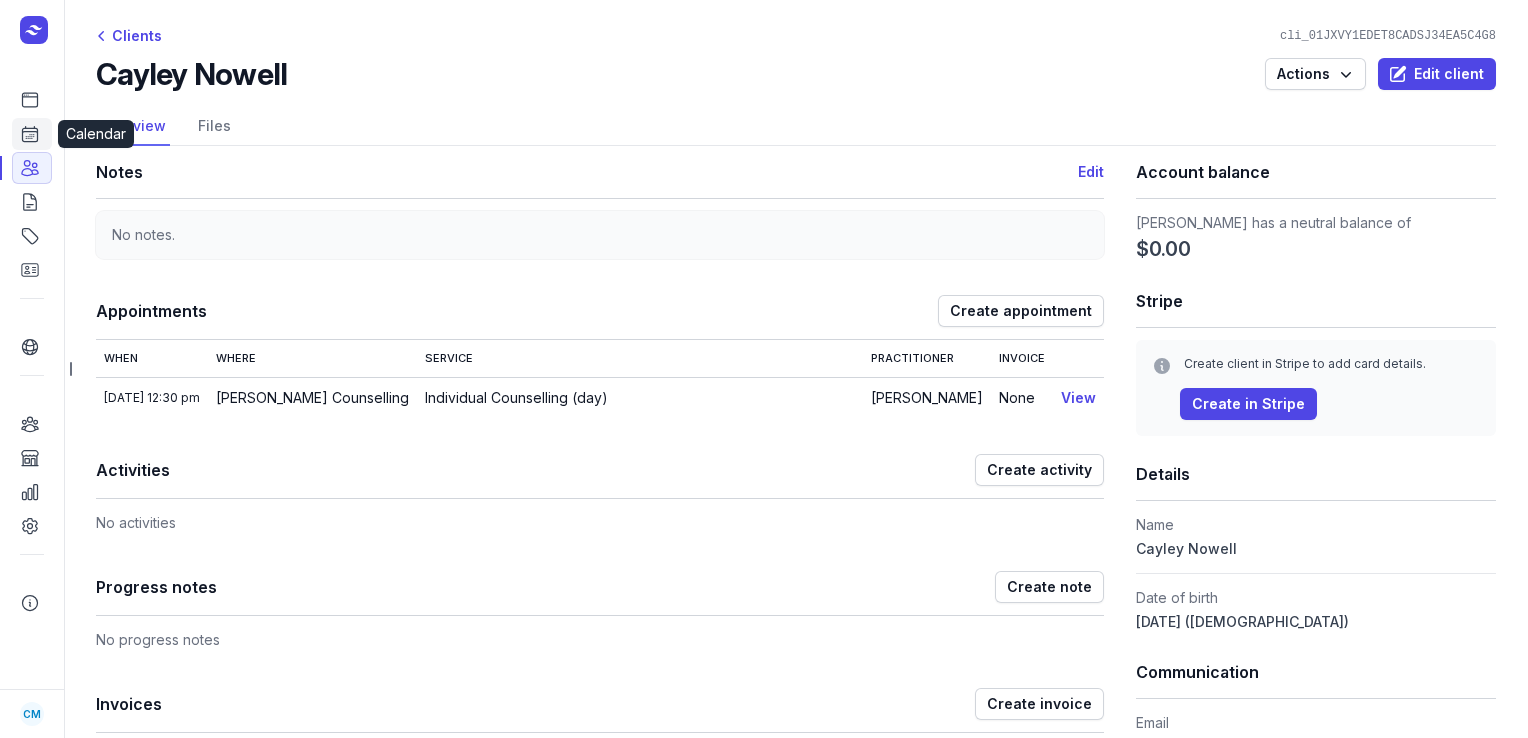 click 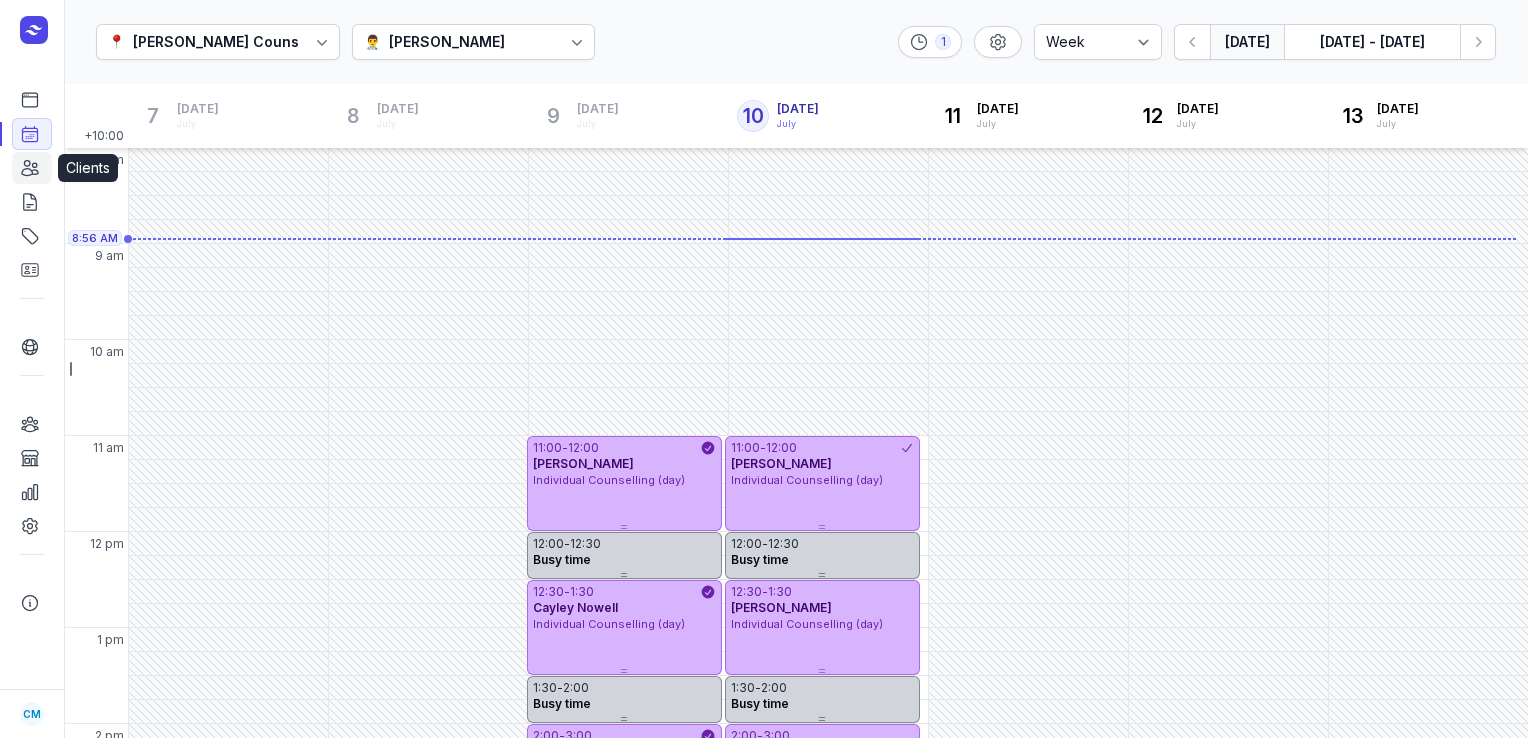 click on "Clients" 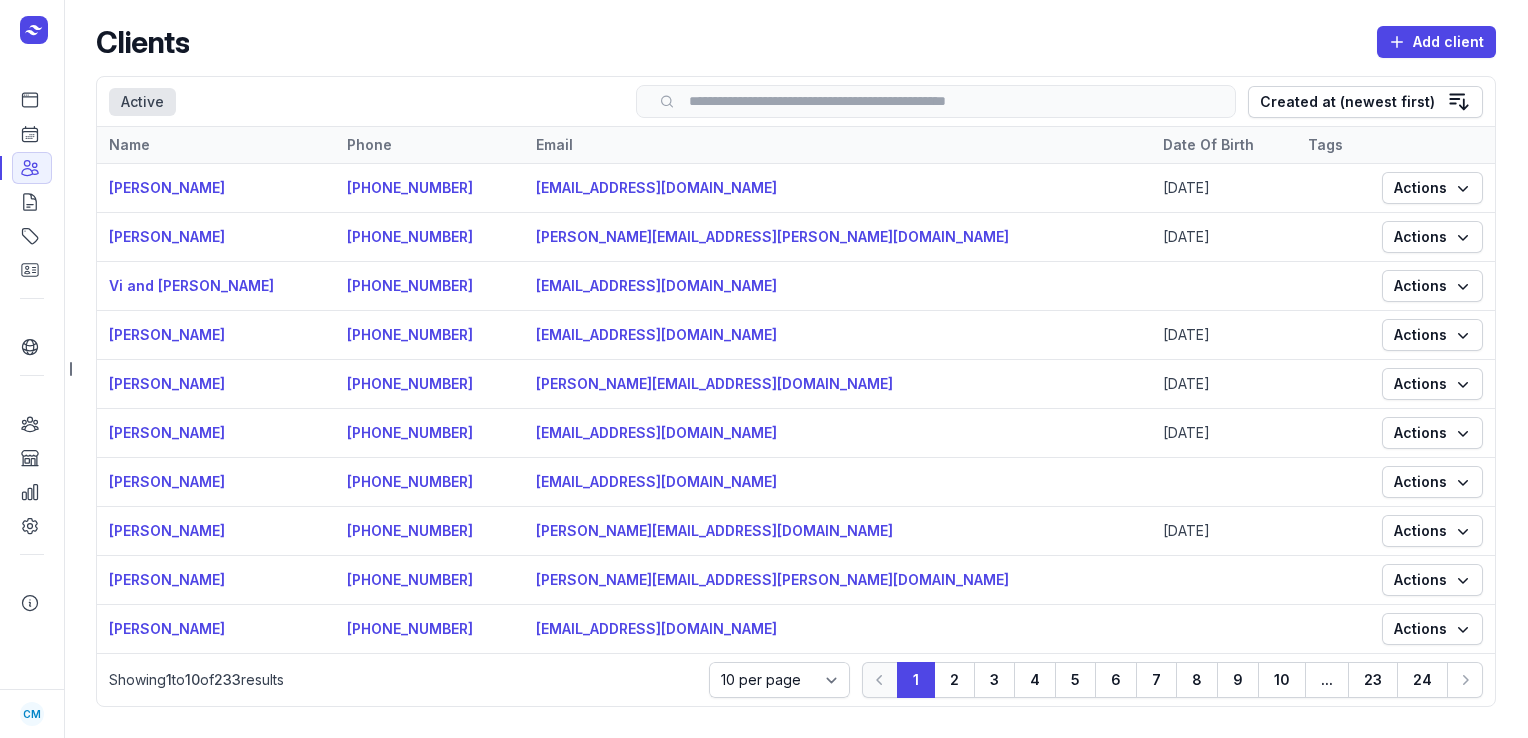 click at bounding box center [936, 101] 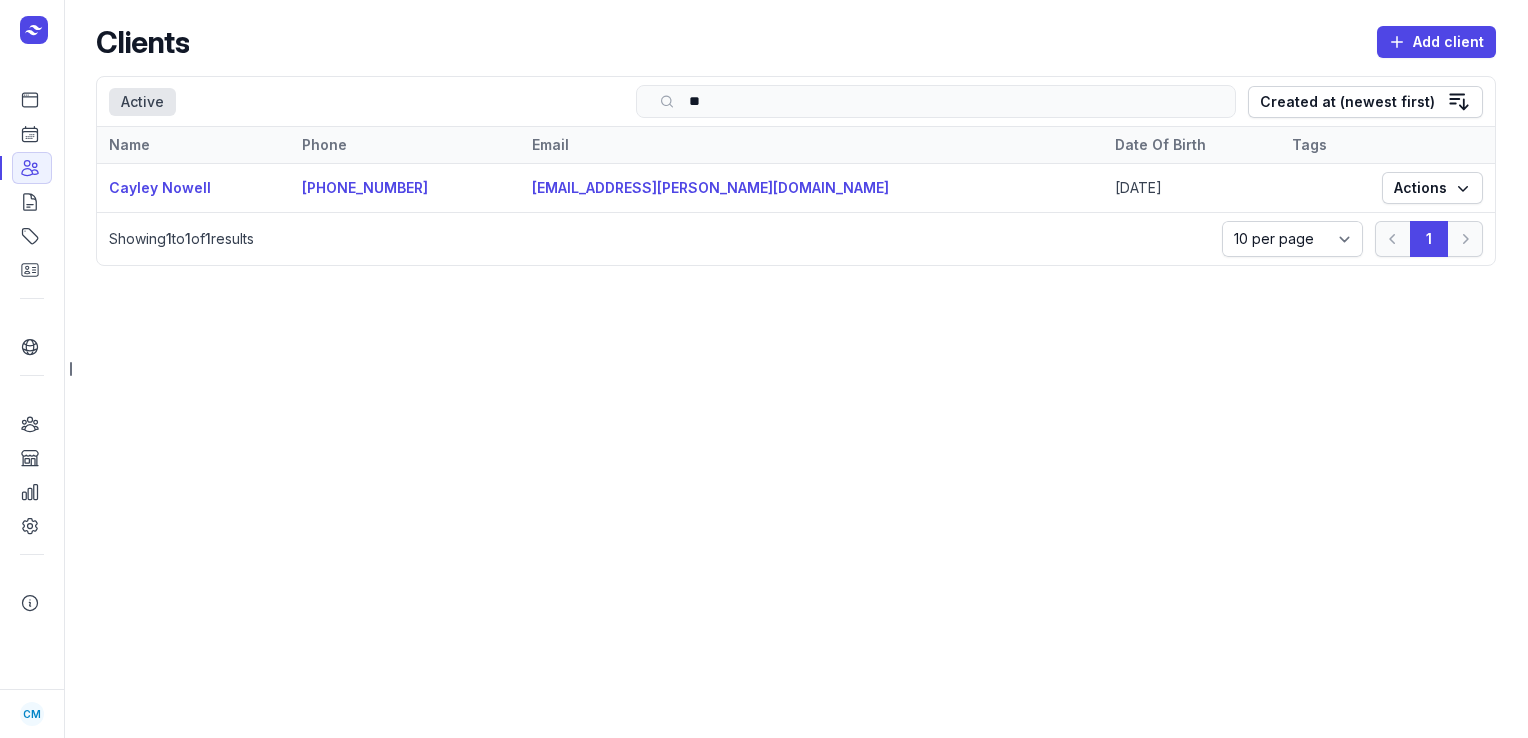 type on "*" 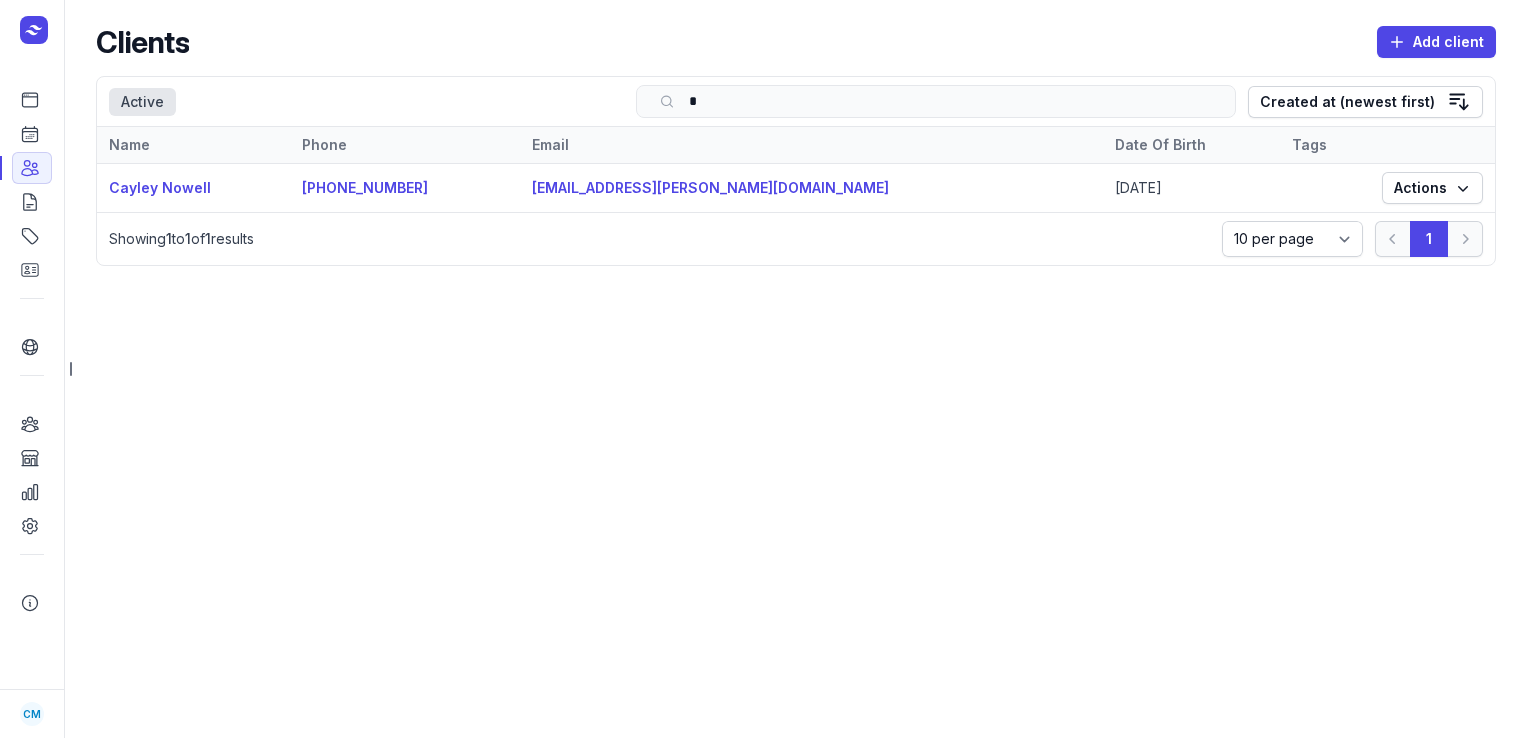 type 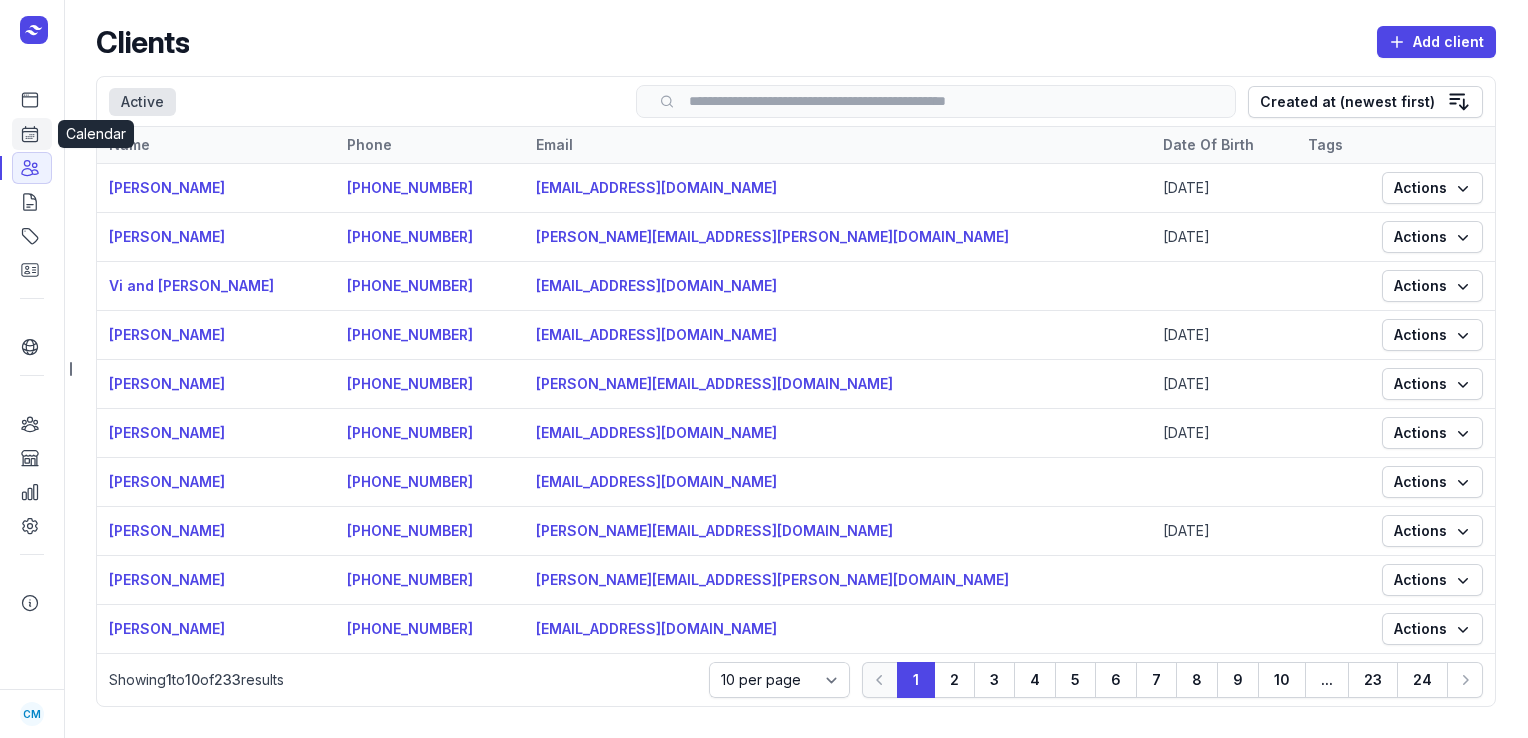 click 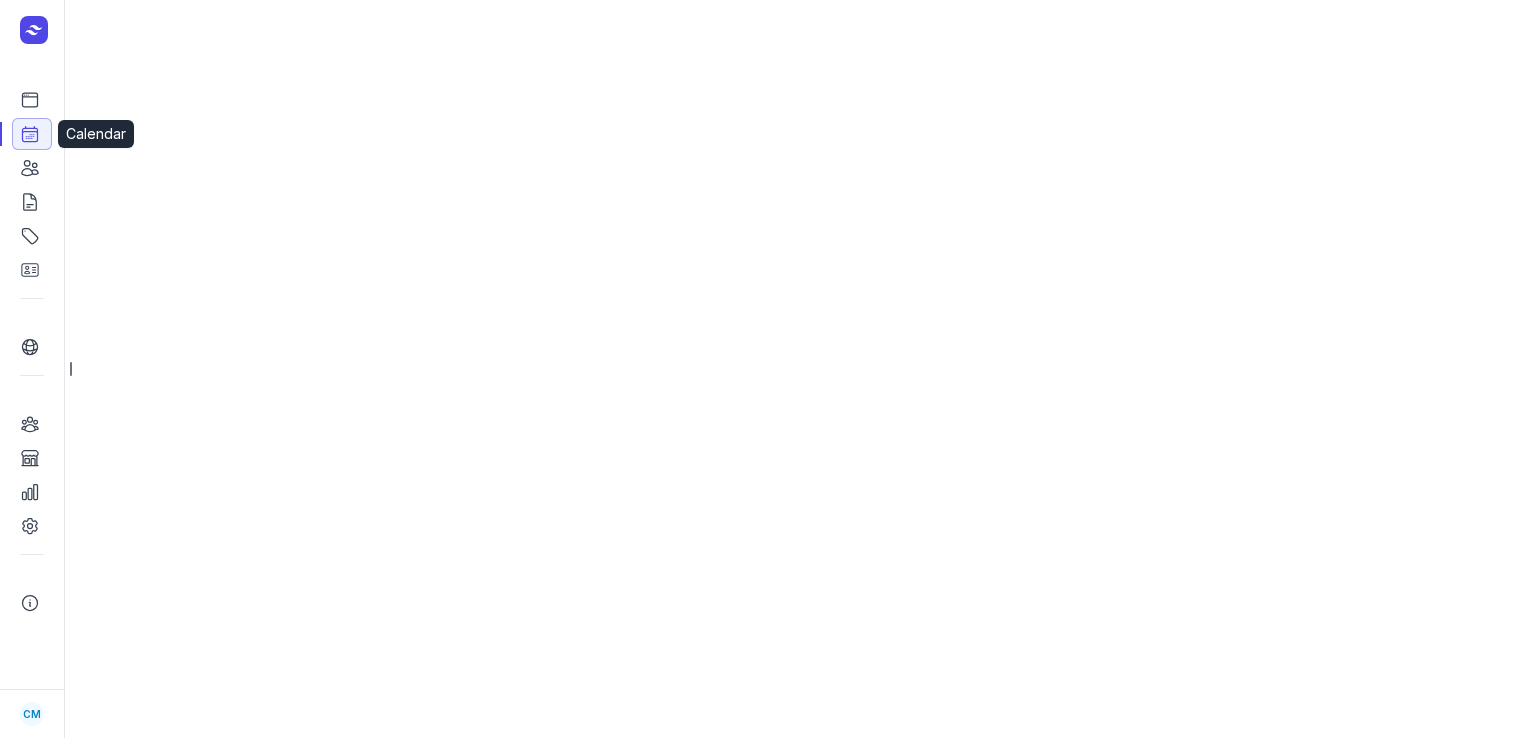 select on "week" 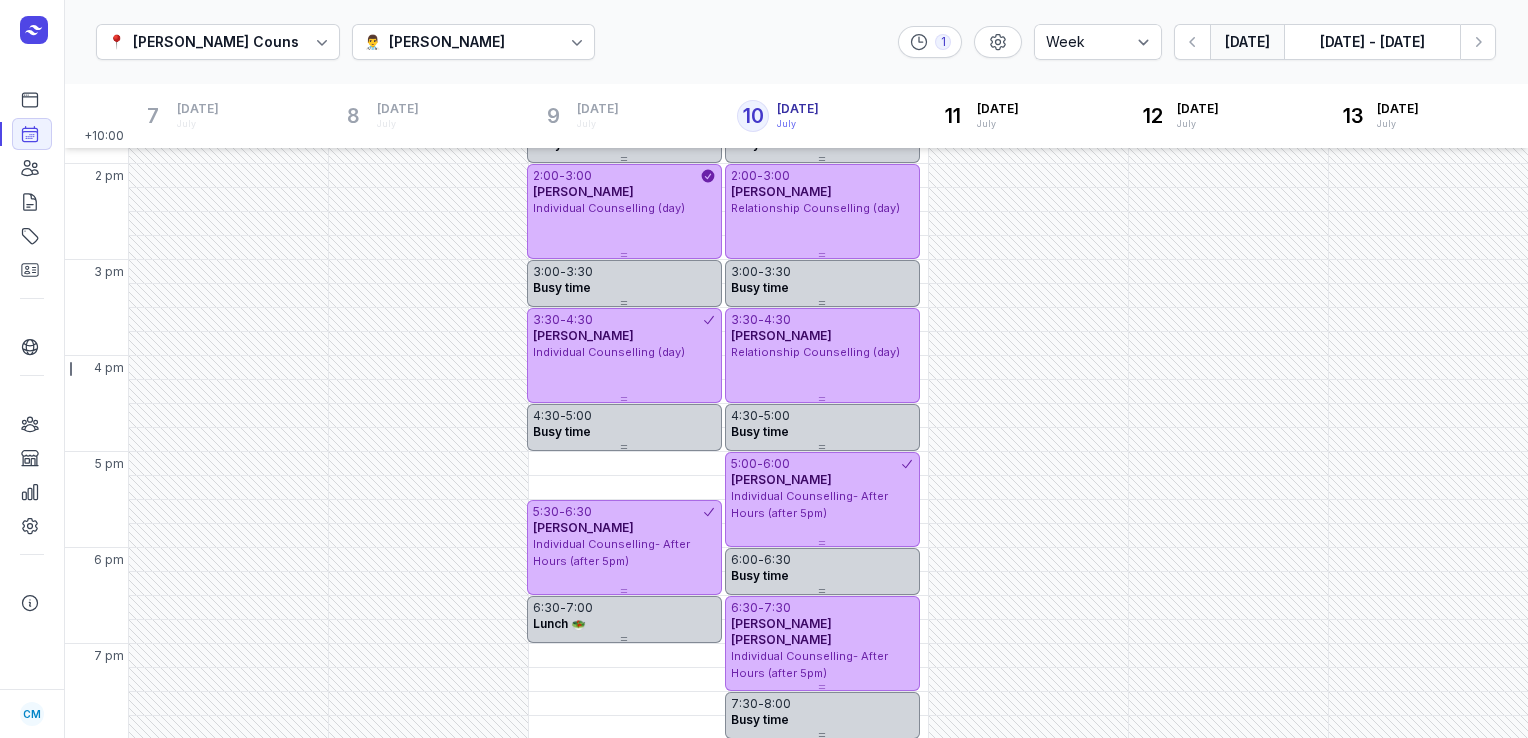 scroll, scrollTop: 560, scrollLeft: 0, axis: vertical 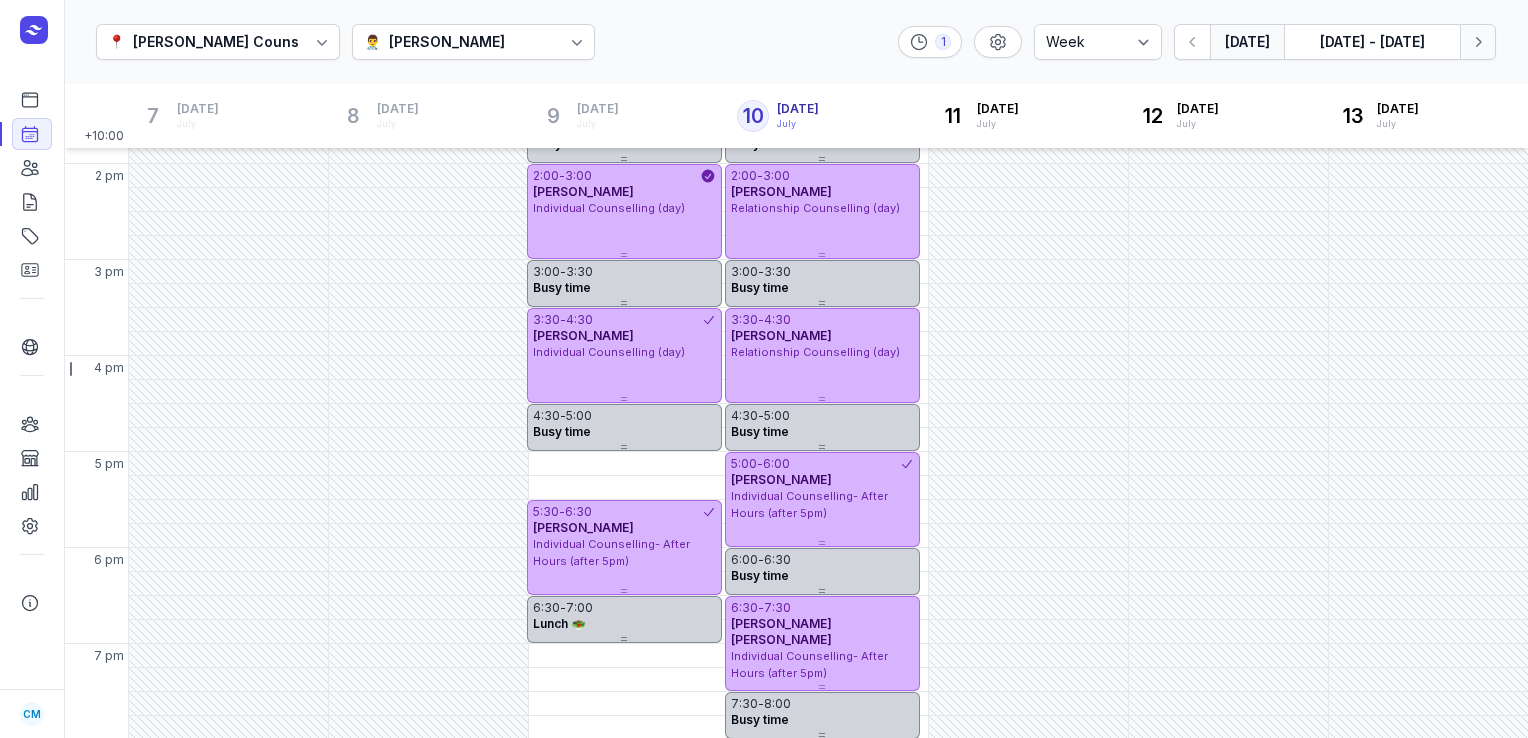 click on "Next week" 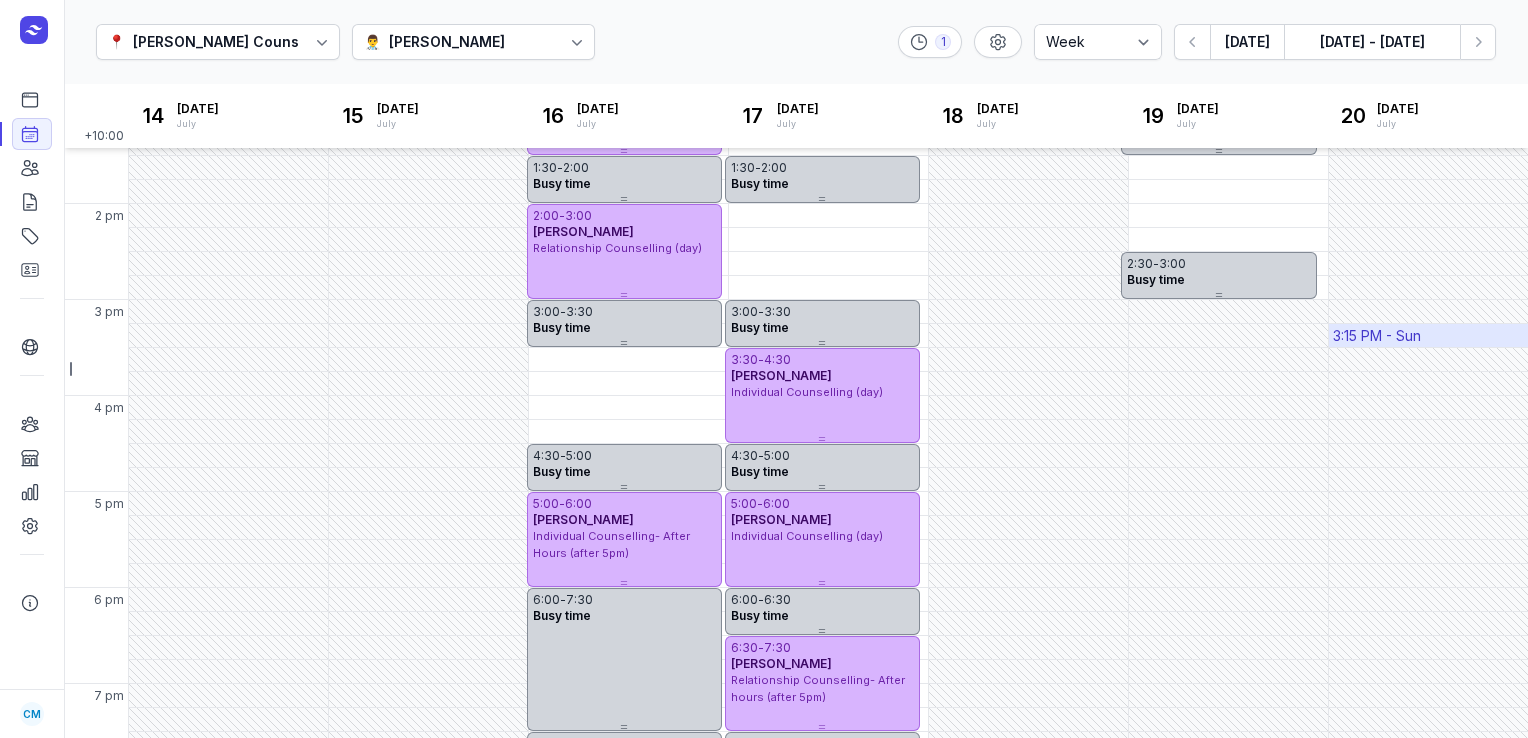 scroll, scrollTop: 518, scrollLeft: 0, axis: vertical 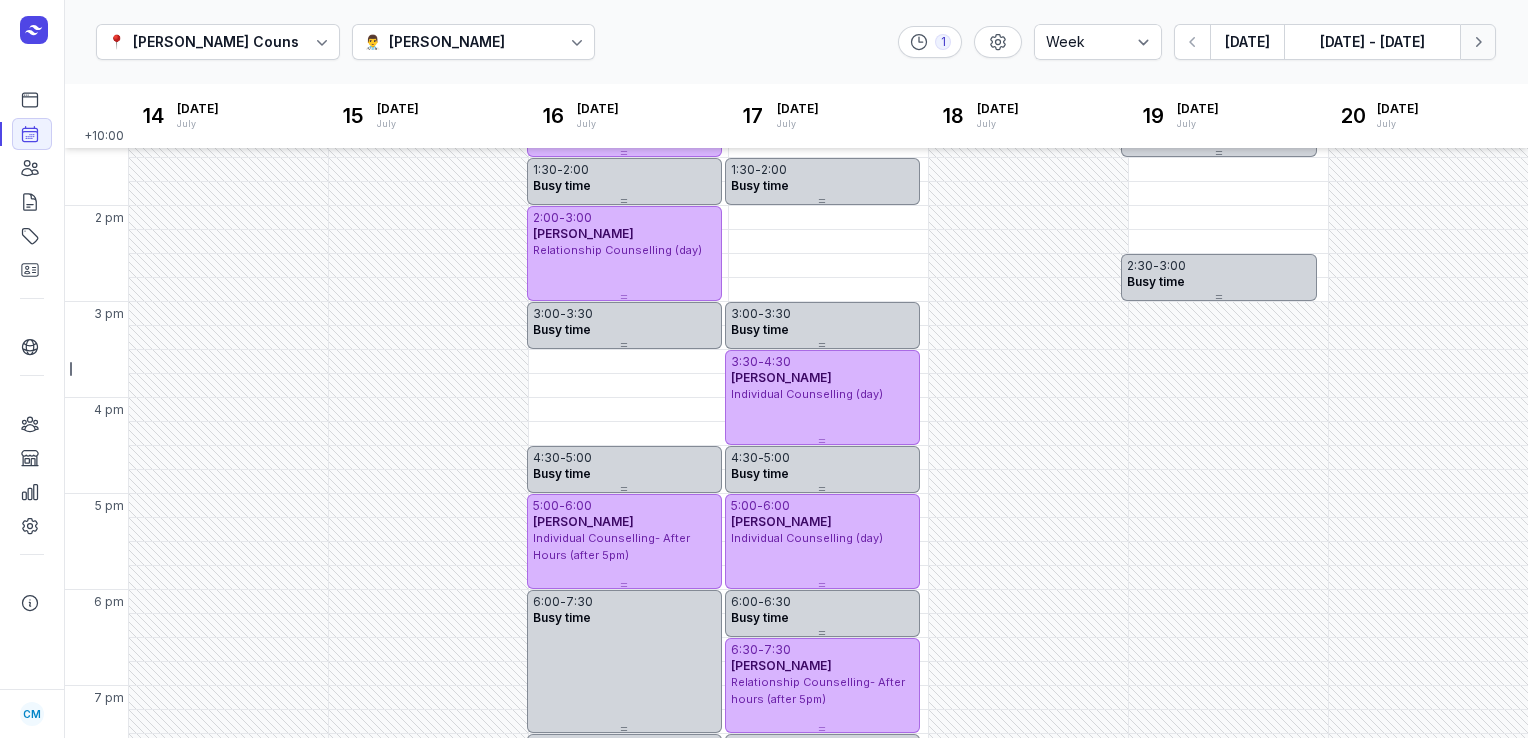 click 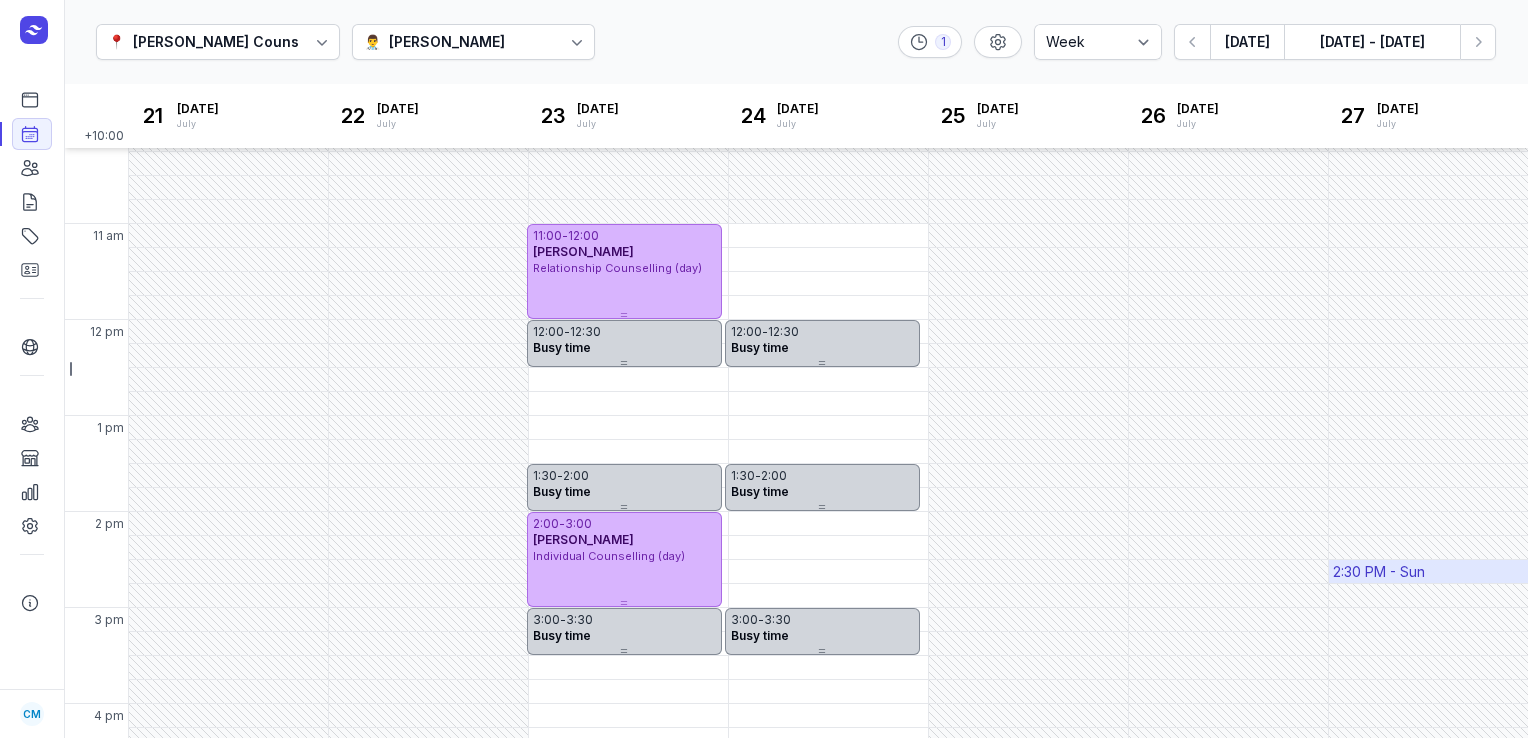 scroll, scrollTop: 213, scrollLeft: 0, axis: vertical 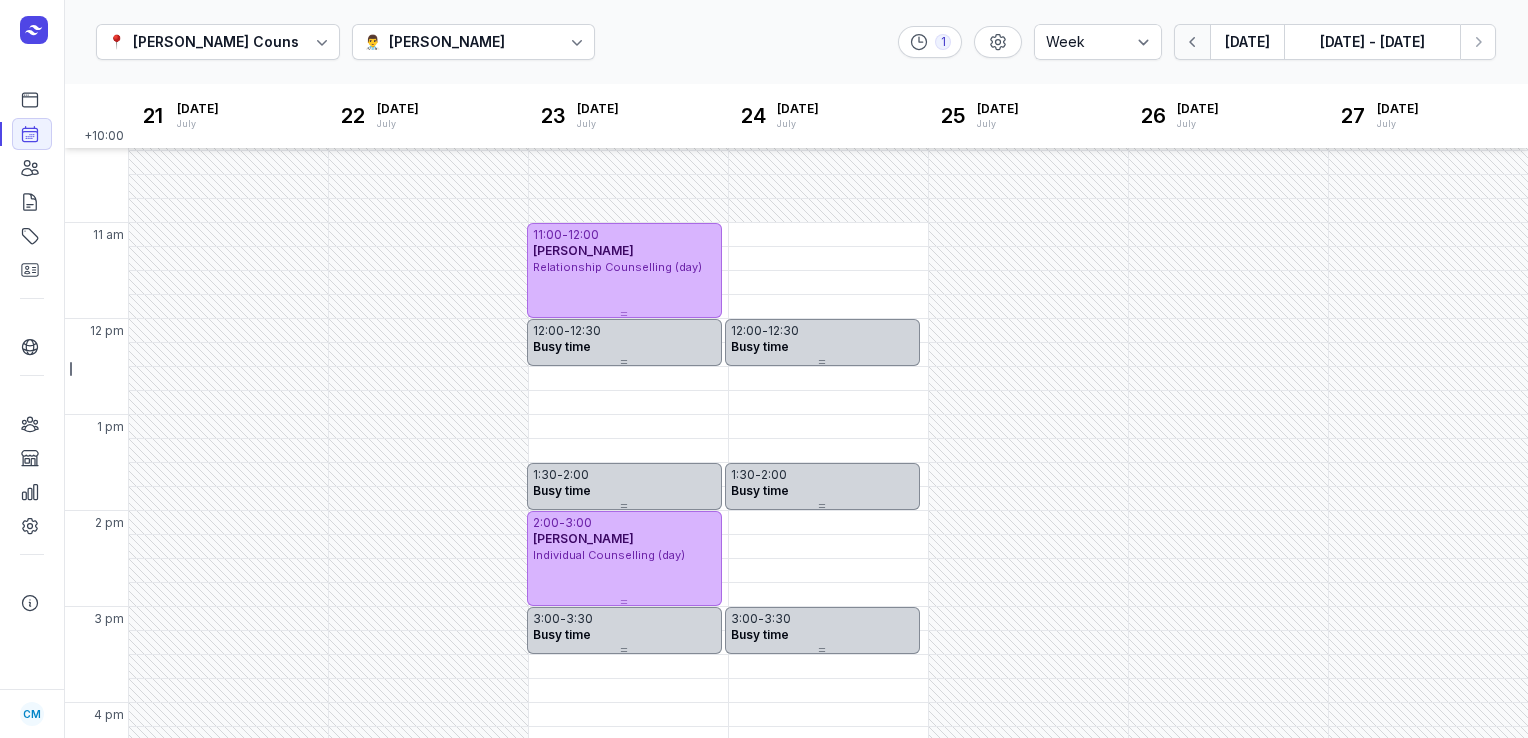 click 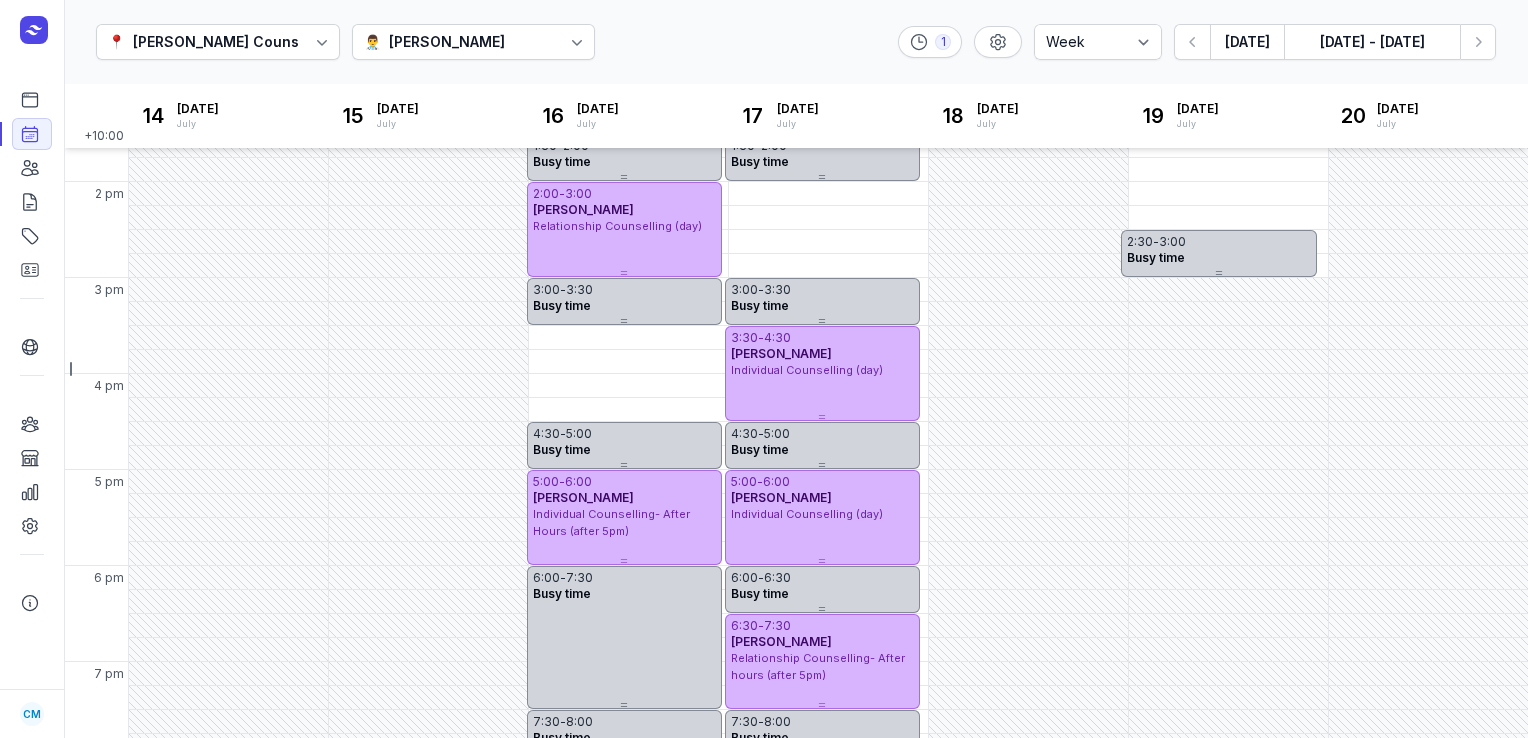 scroll, scrollTop: 542, scrollLeft: 0, axis: vertical 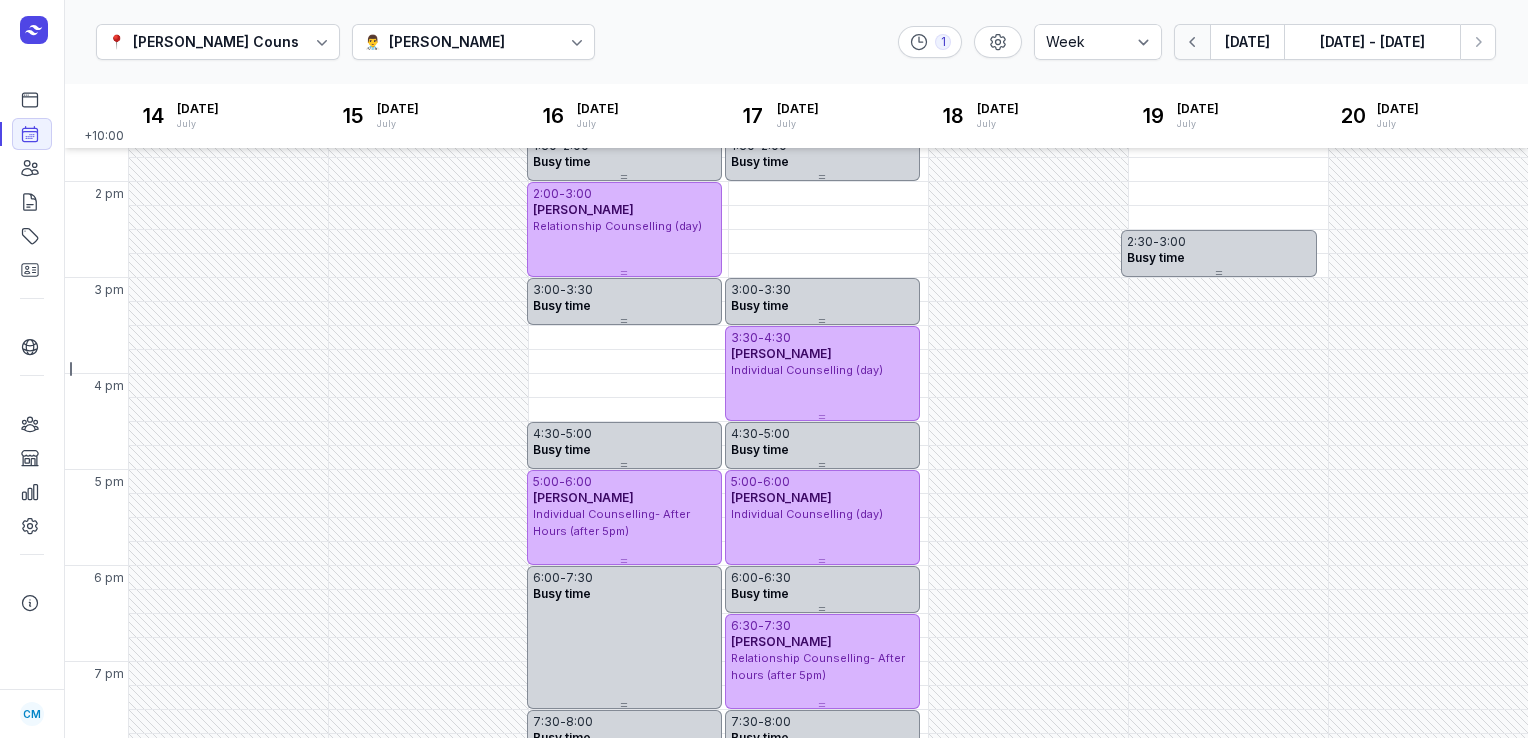 click at bounding box center [1192, 42] 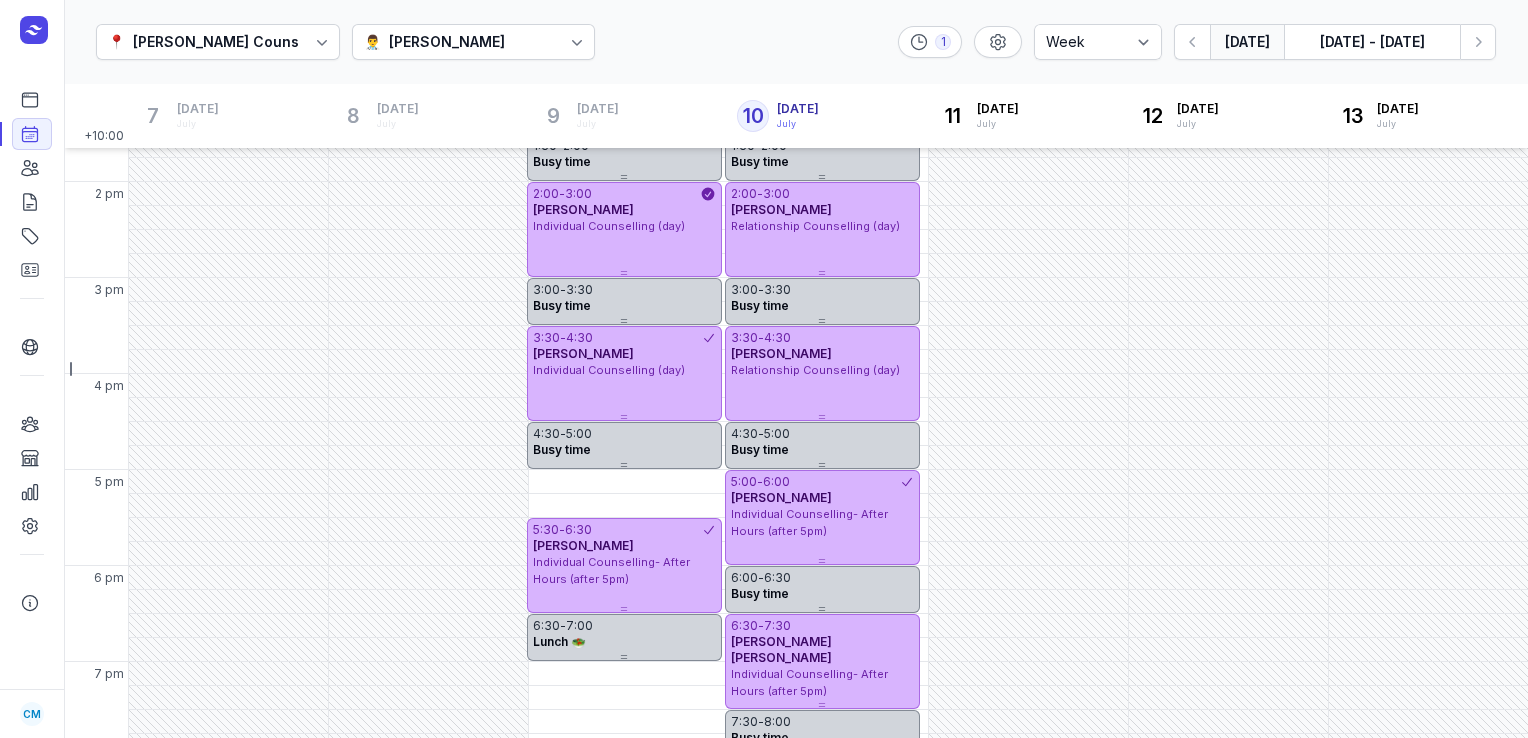 click at bounding box center (506, 42) 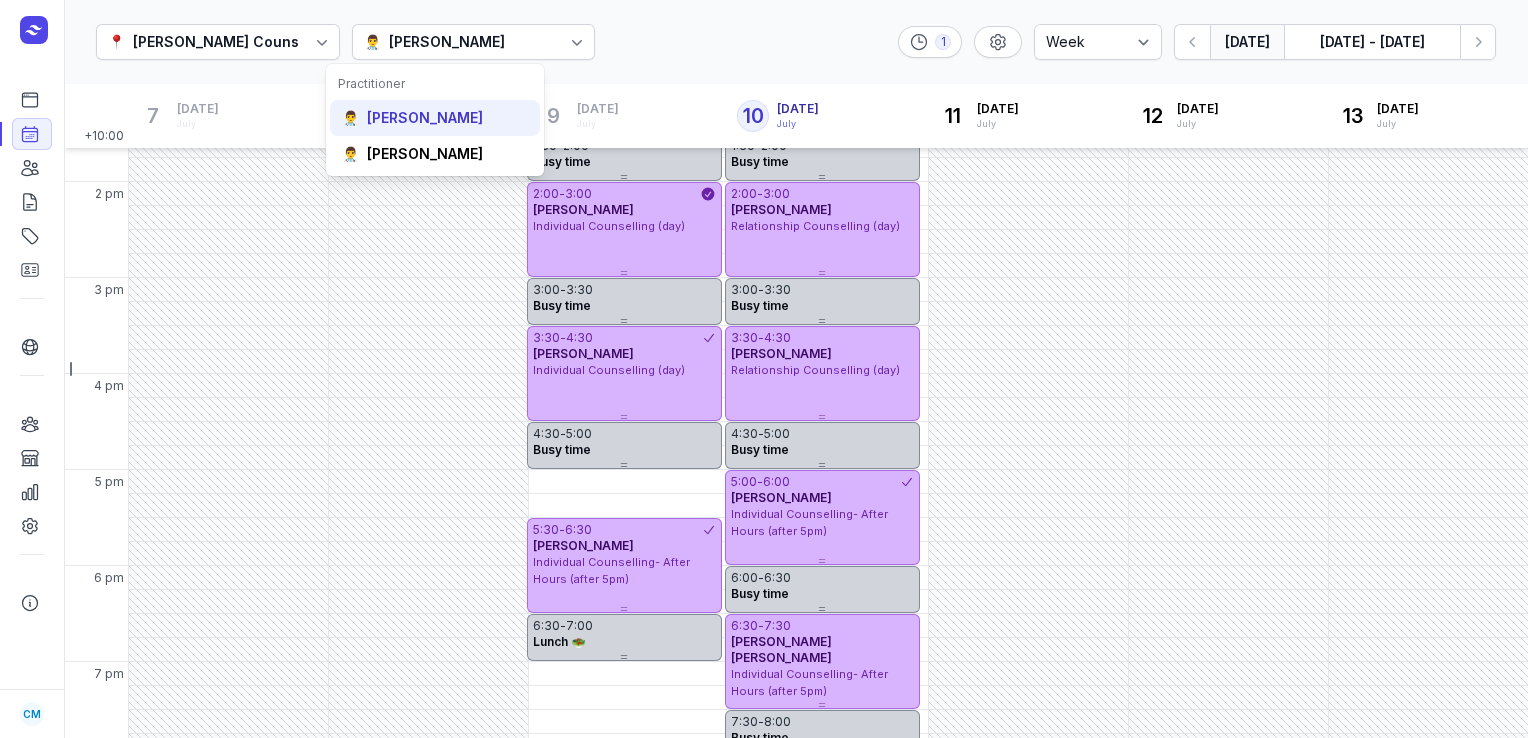 click on "[PERSON_NAME]" at bounding box center [425, 118] 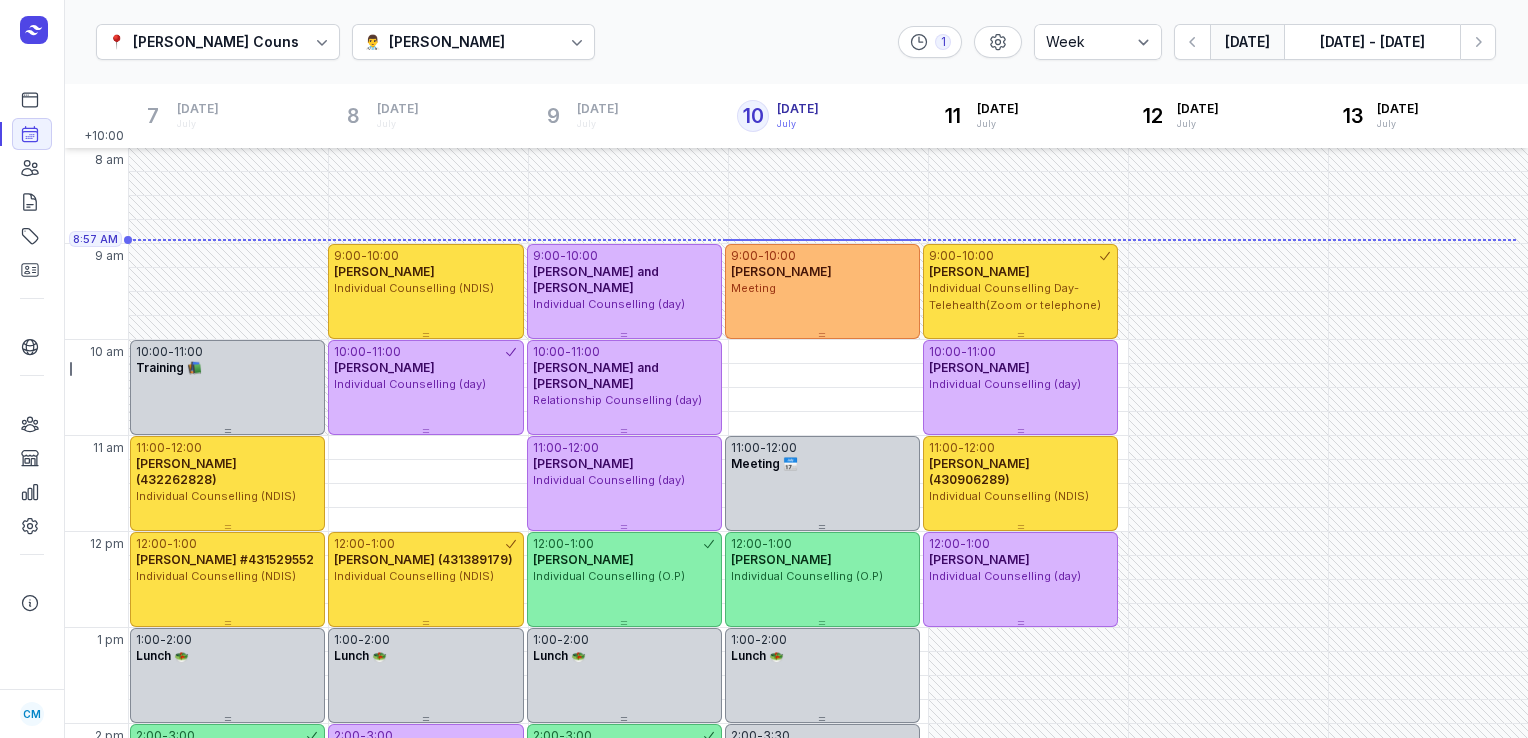 scroll, scrollTop: 0, scrollLeft: 0, axis: both 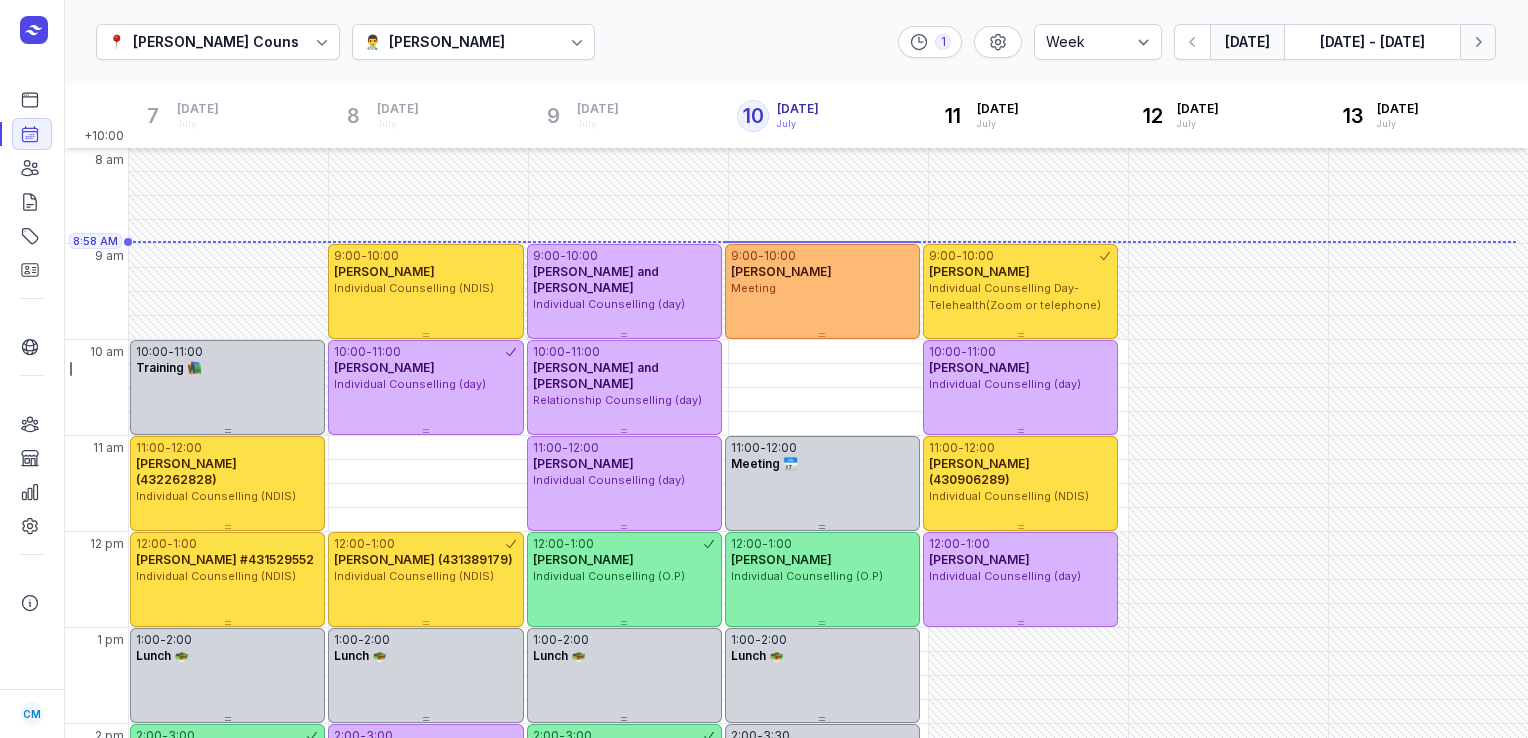 click 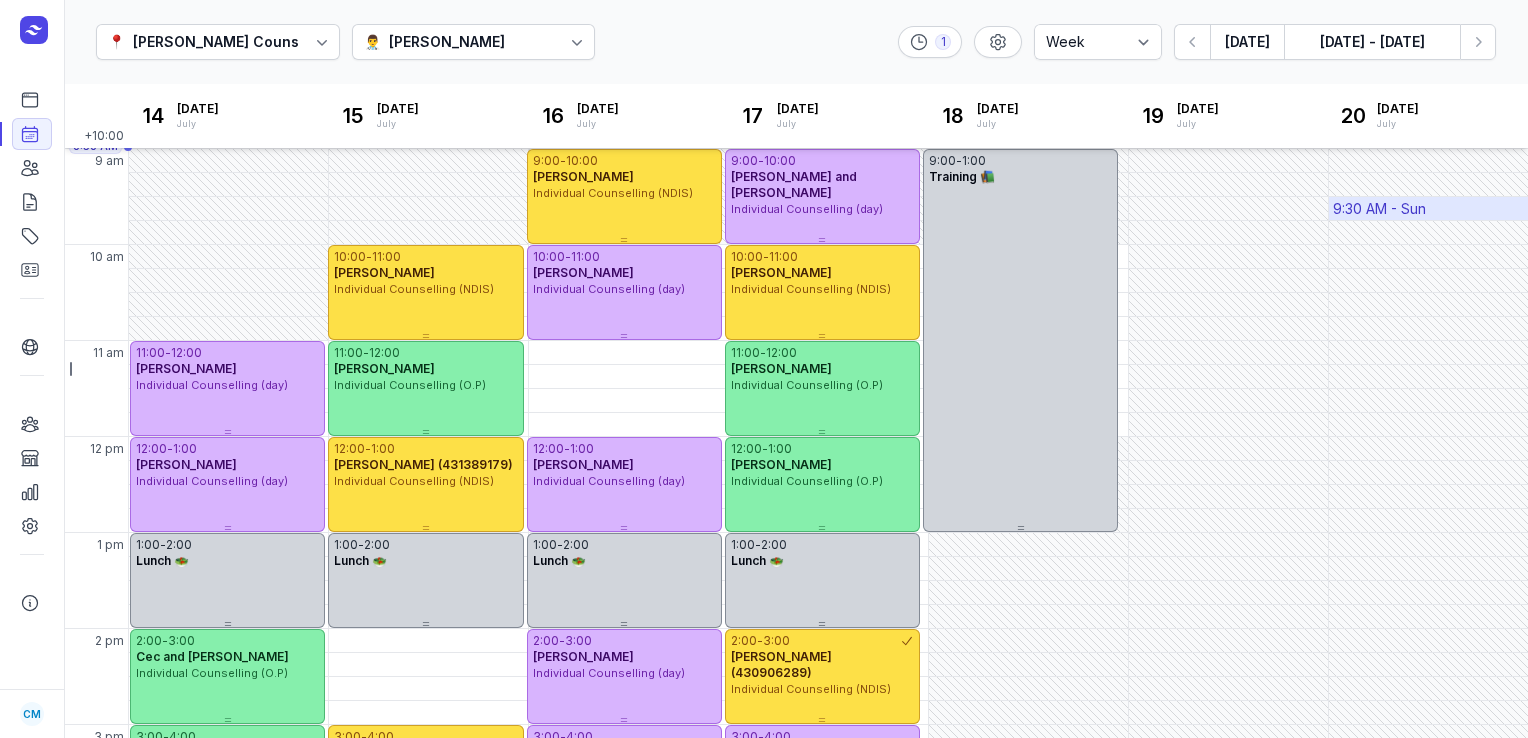 scroll, scrollTop: 96, scrollLeft: 0, axis: vertical 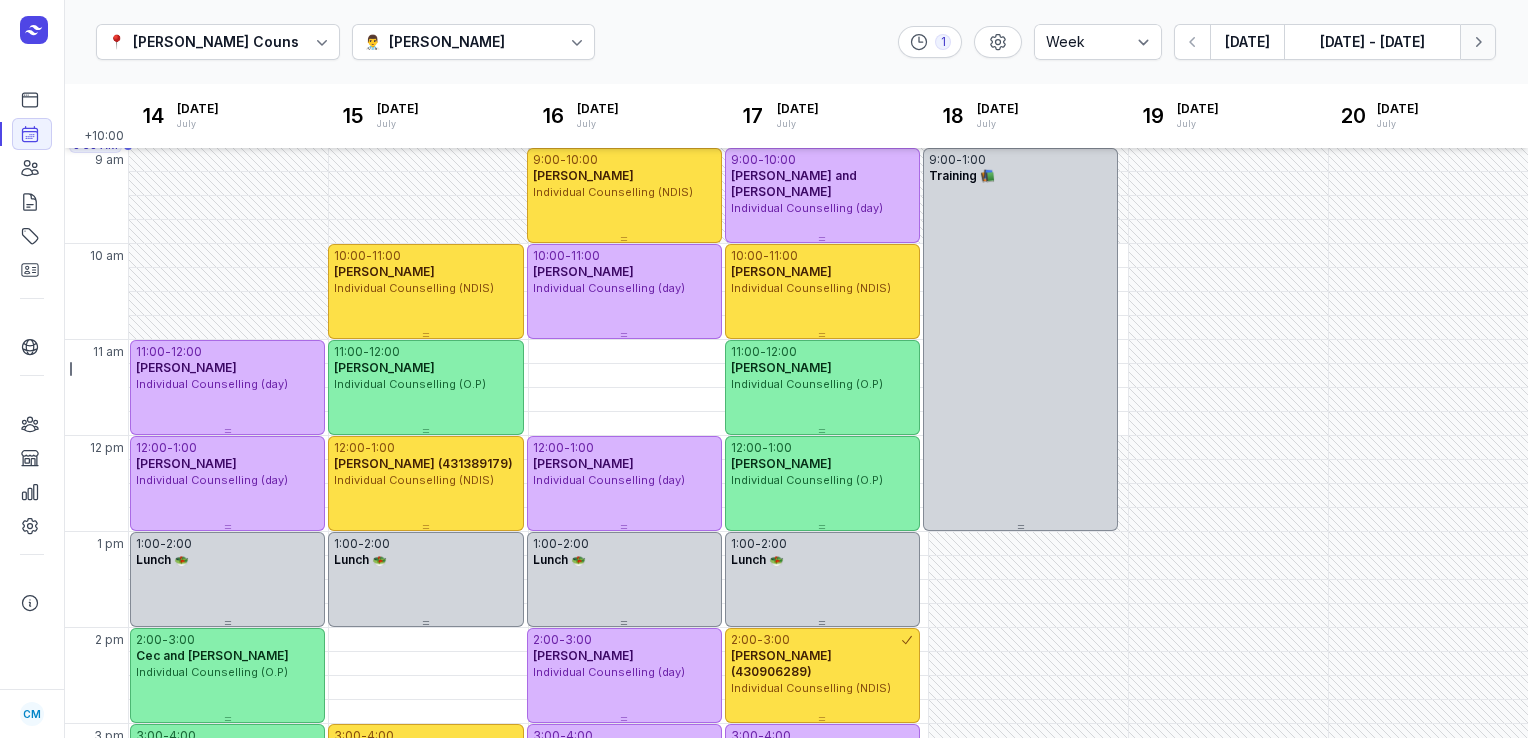 click on "Next week" 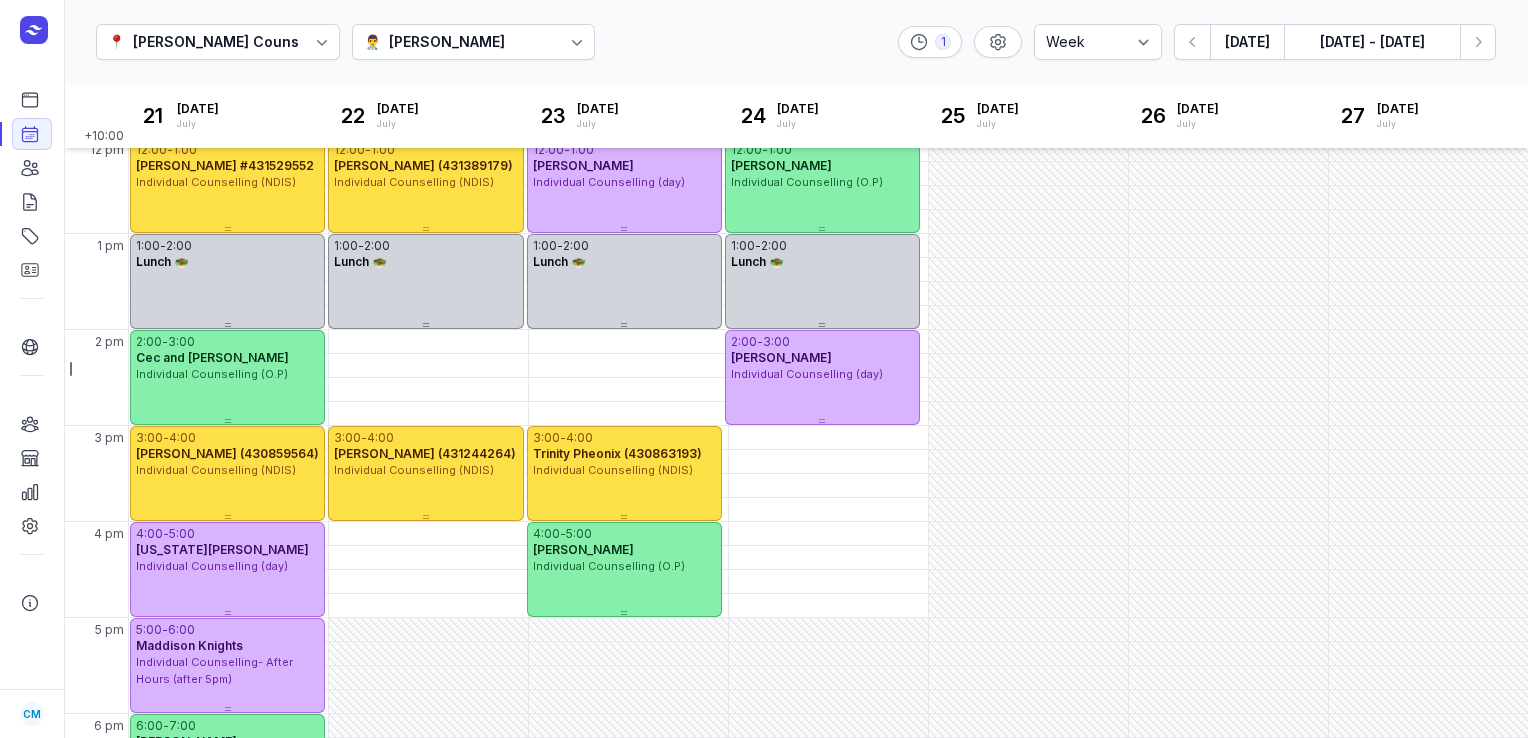 scroll, scrollTop: 561, scrollLeft: 0, axis: vertical 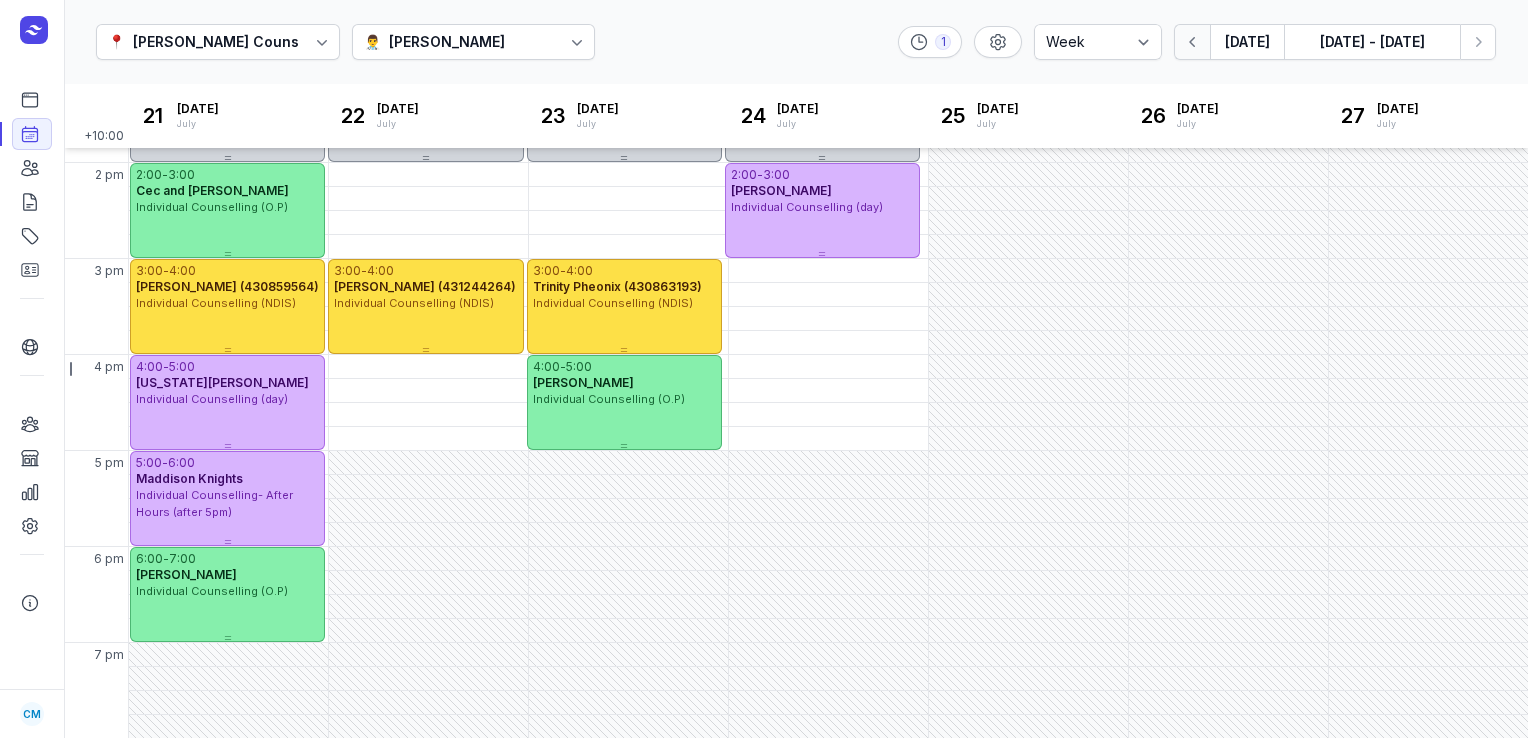 click 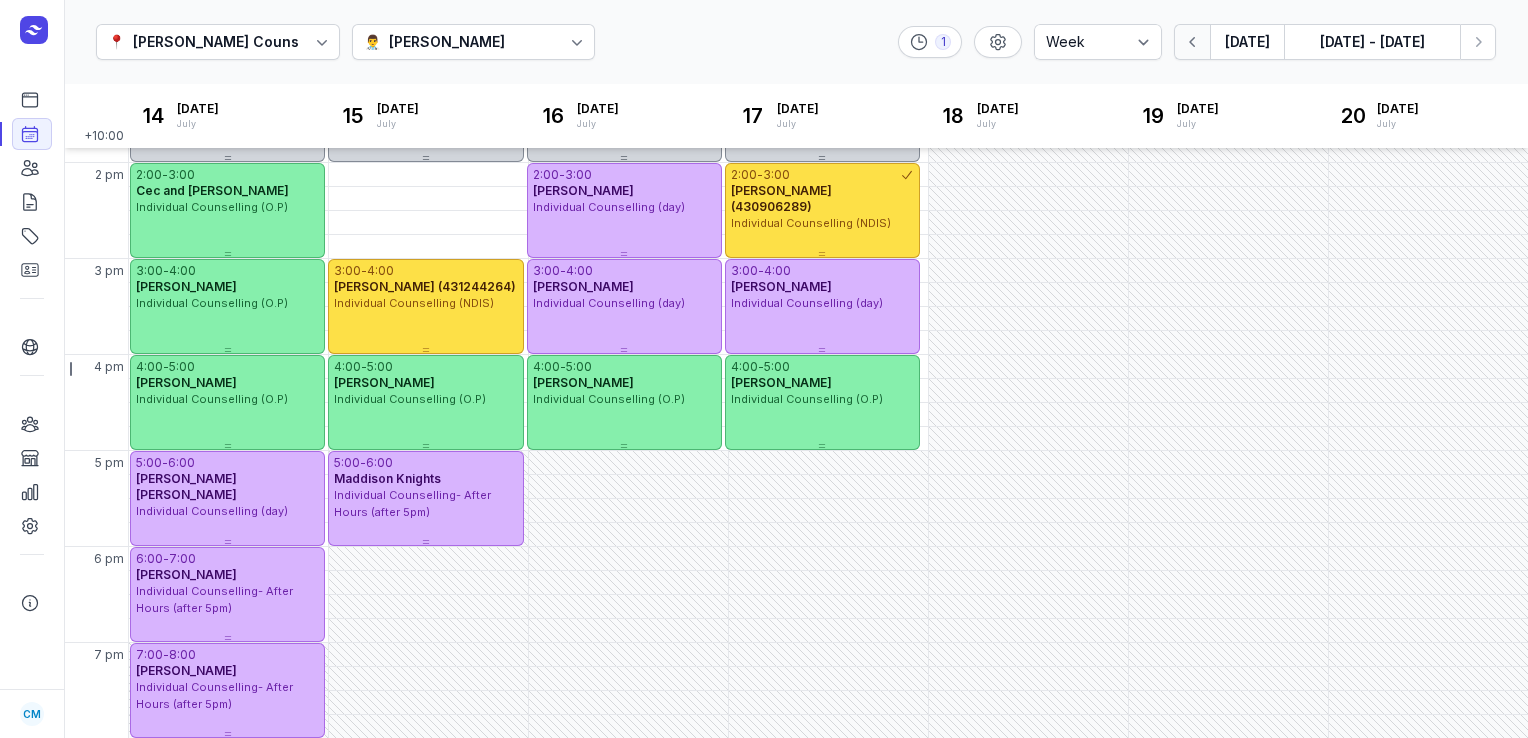 click 